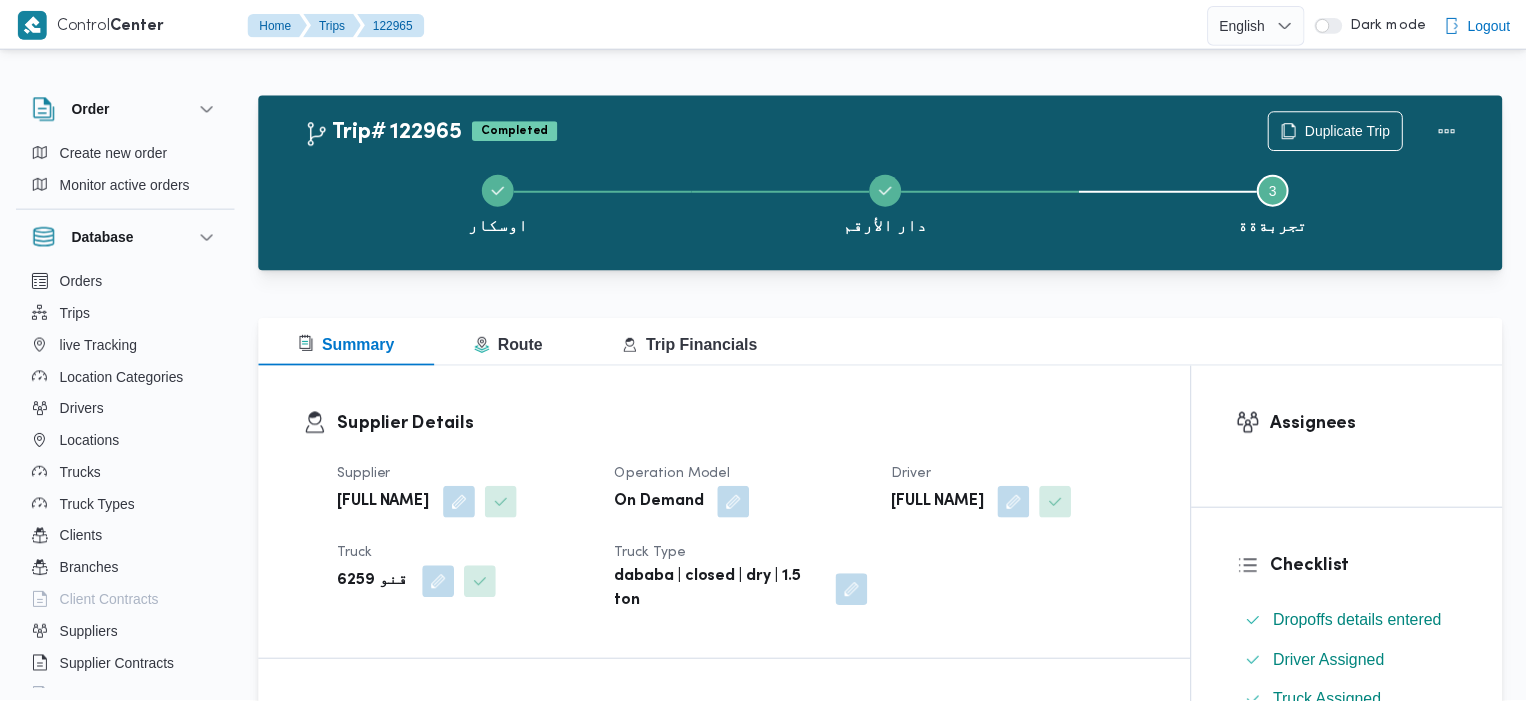 scroll, scrollTop: 0, scrollLeft: 0, axis: both 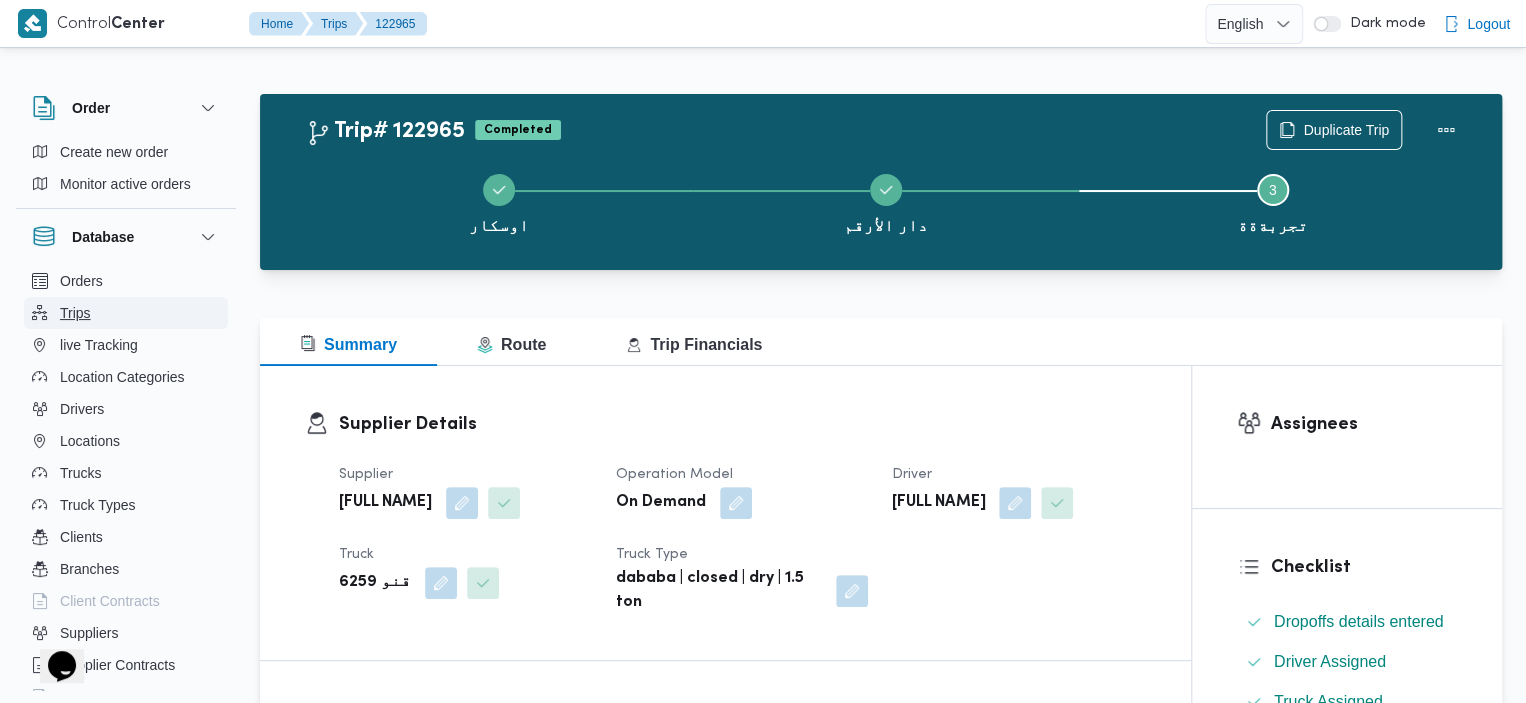click on "Trips" at bounding box center [75, 313] 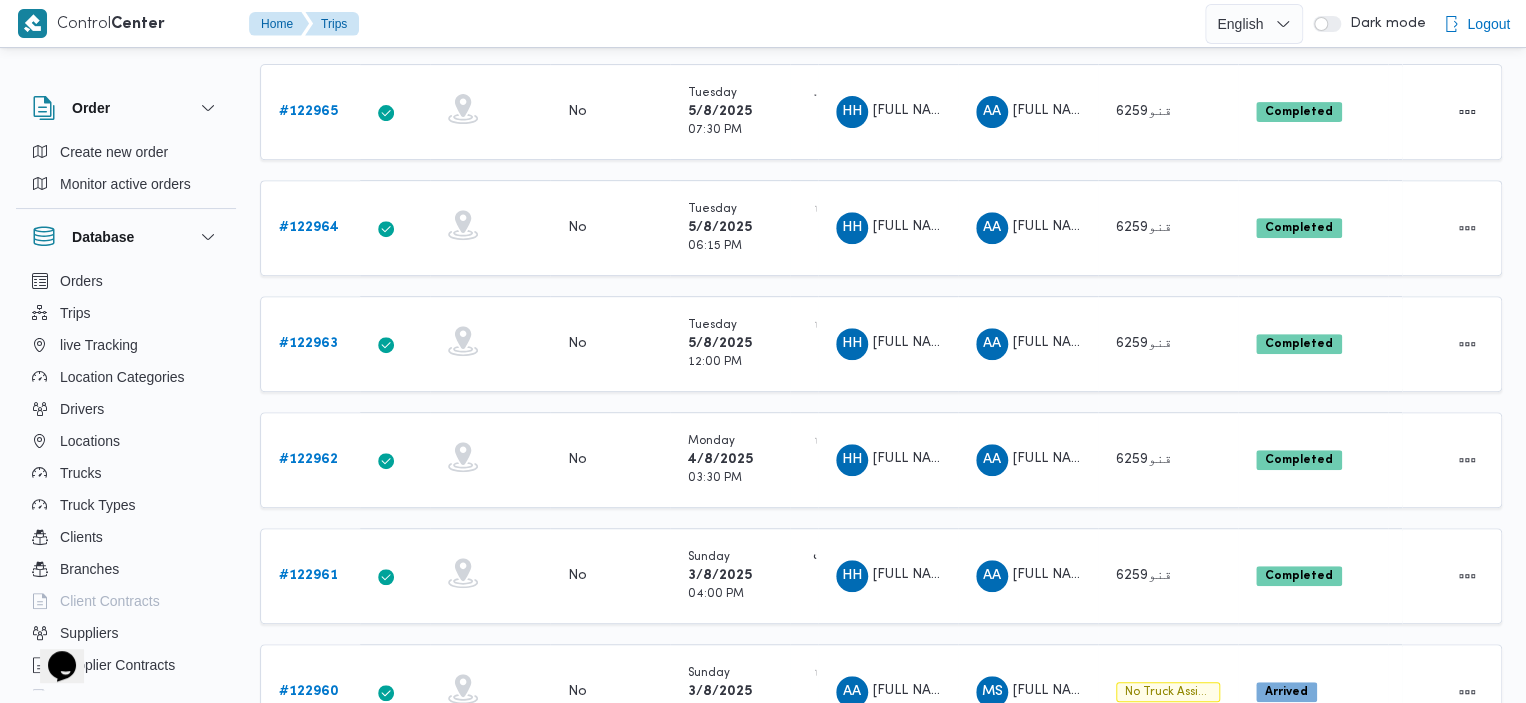 scroll, scrollTop: 336, scrollLeft: 0, axis: vertical 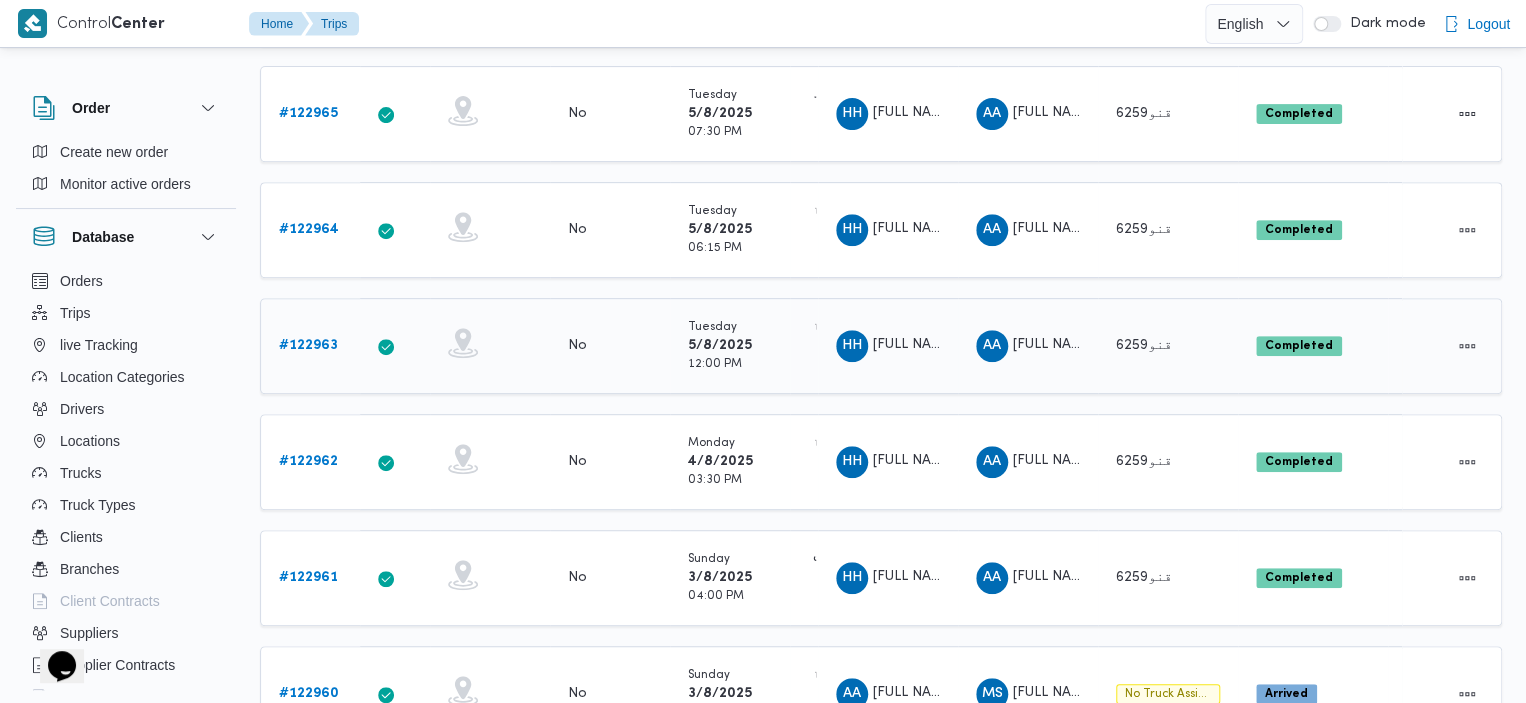 click on "# 122963" at bounding box center [308, 345] 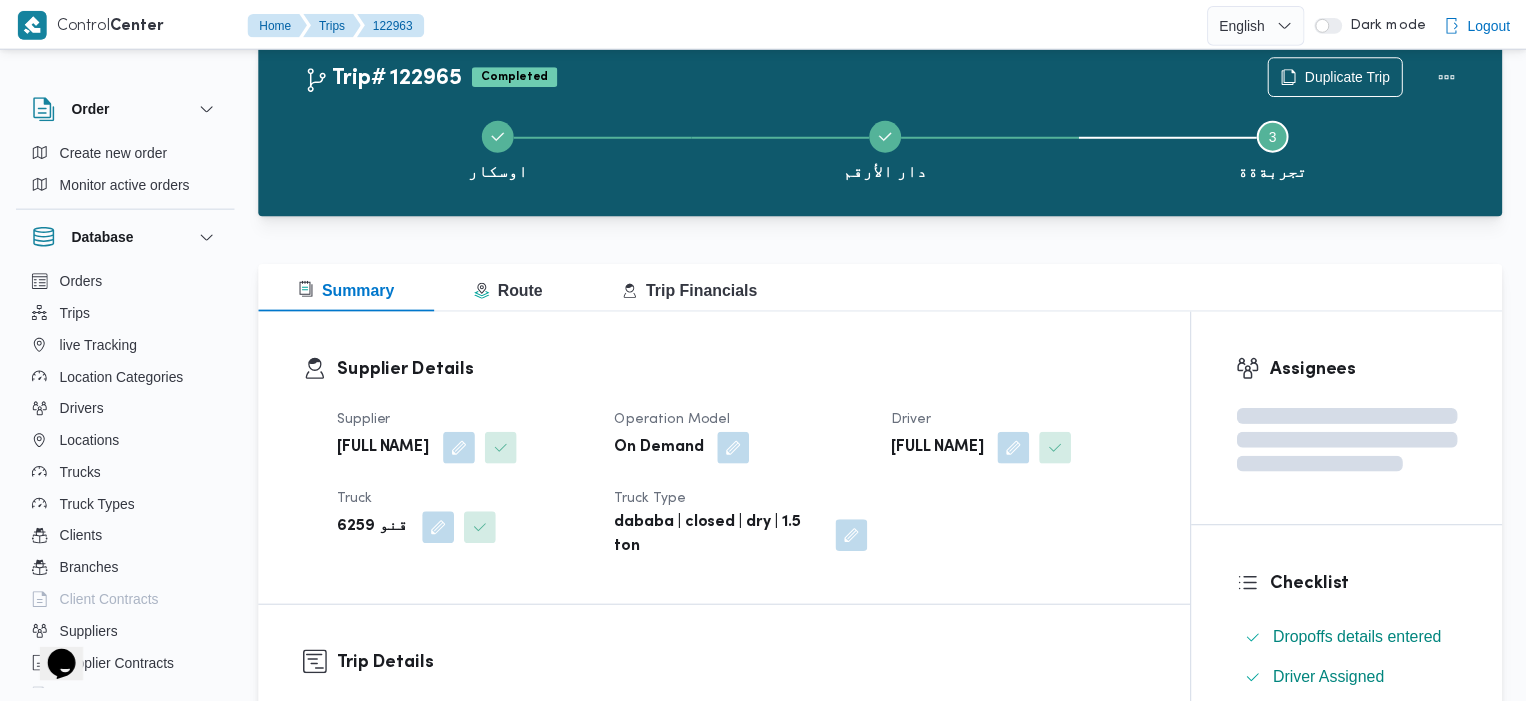 scroll, scrollTop: 336, scrollLeft: 0, axis: vertical 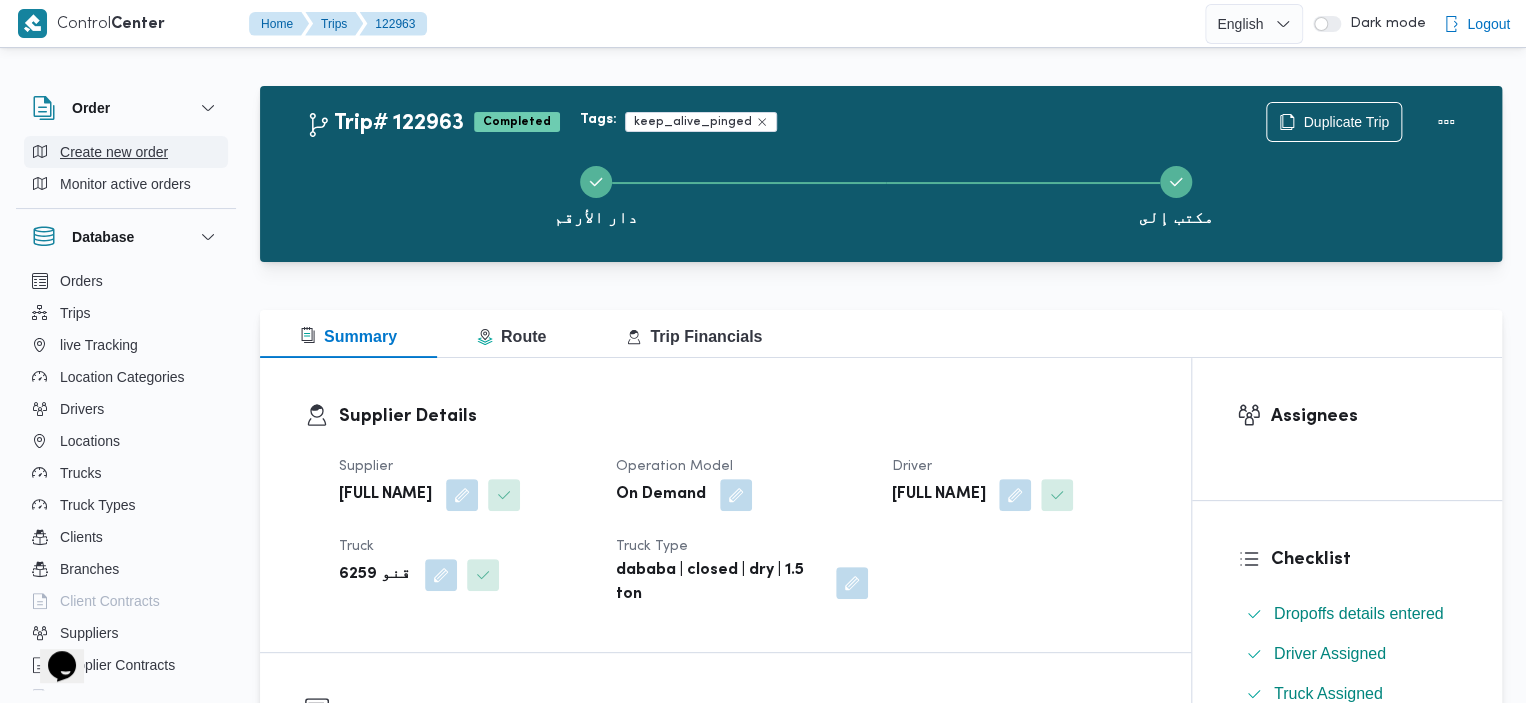 click on "Create new order" at bounding box center (114, 152) 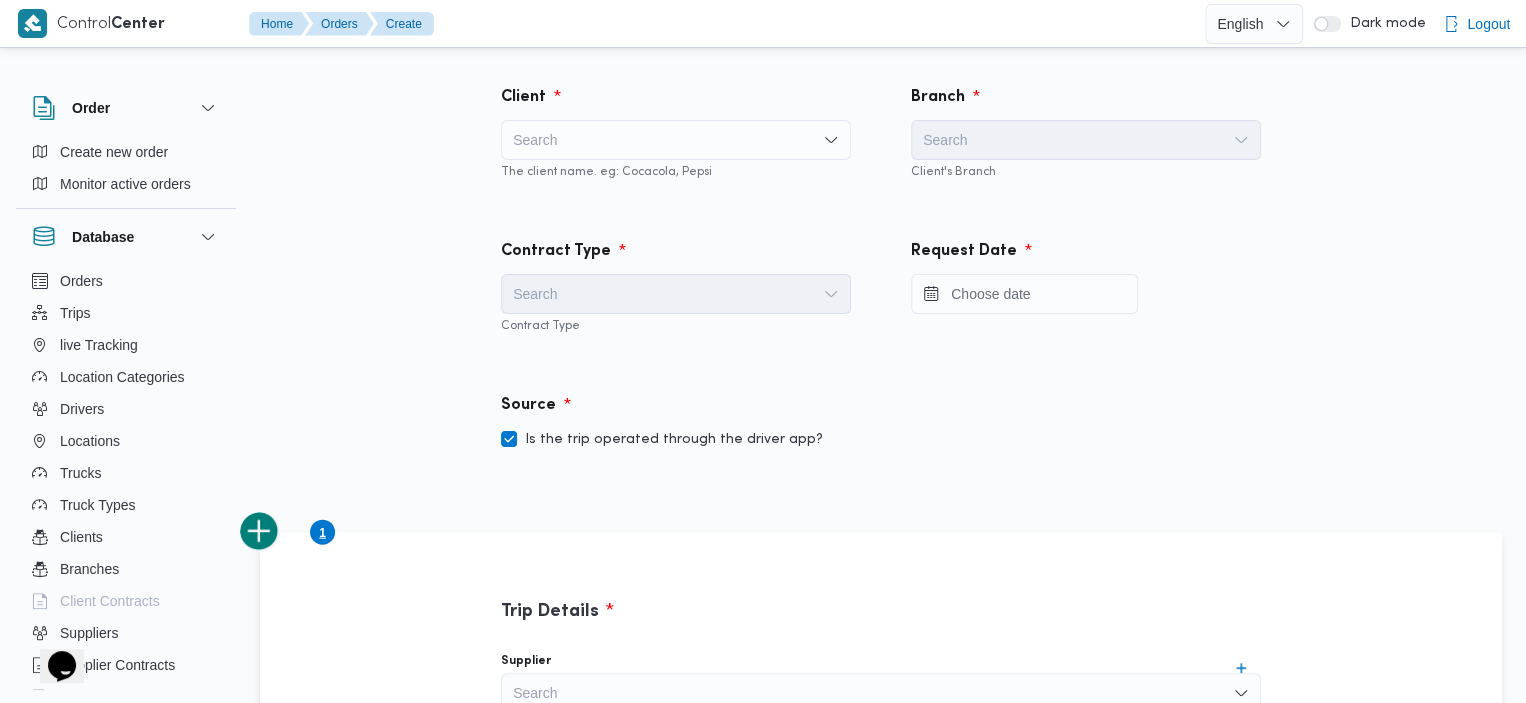 click on "Search" at bounding box center (676, 140) 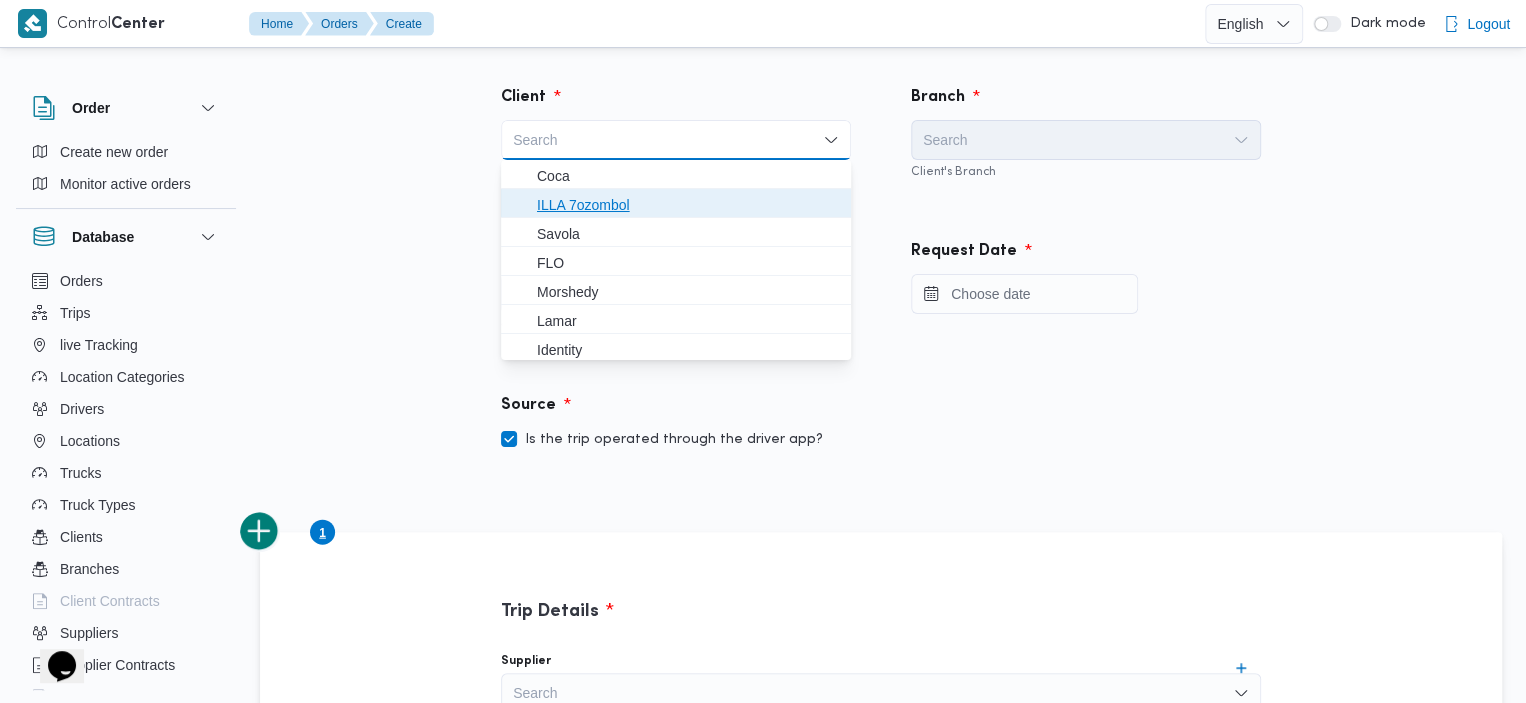 click on "ILLA 7ozombol" at bounding box center [688, 205] 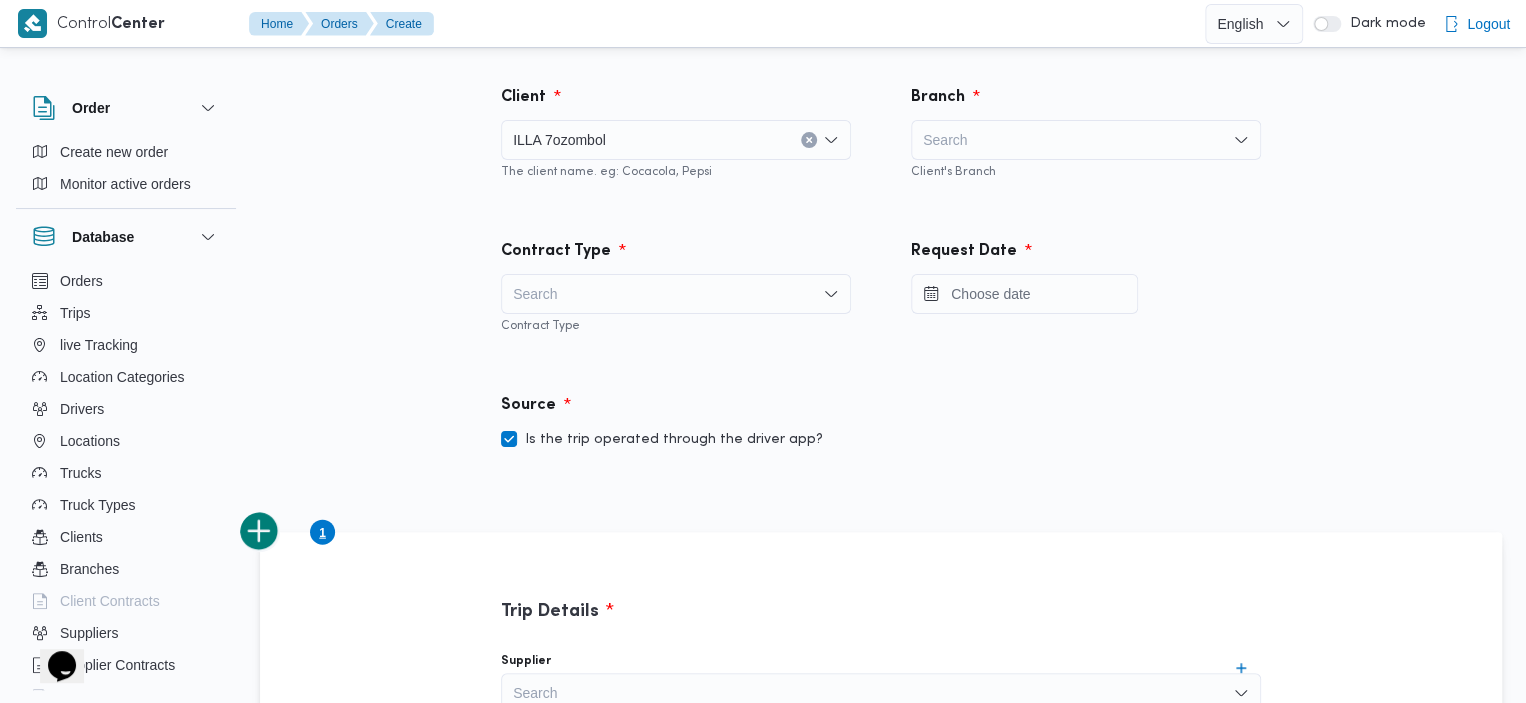 click on "Search" at bounding box center (1086, 140) 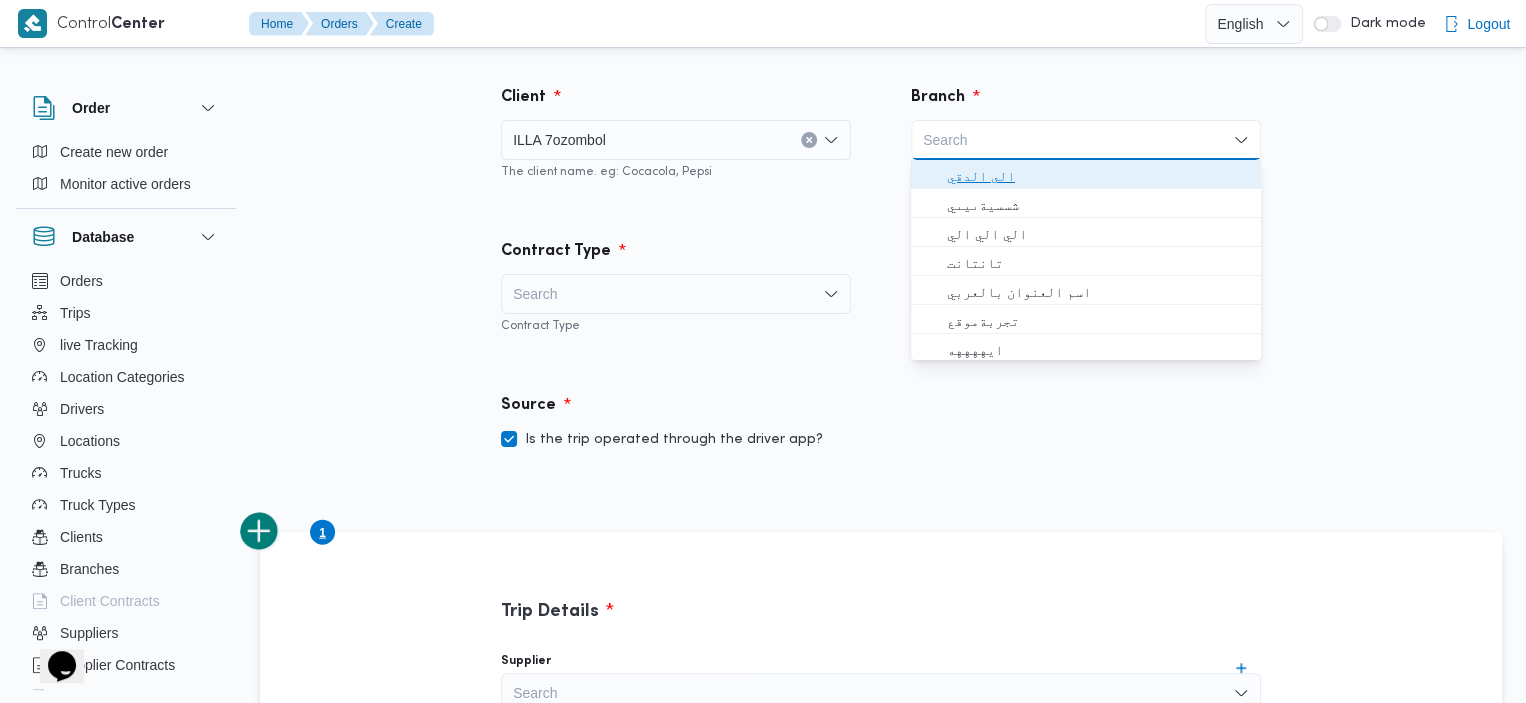 click on "الى الدقي" at bounding box center [1098, 176] 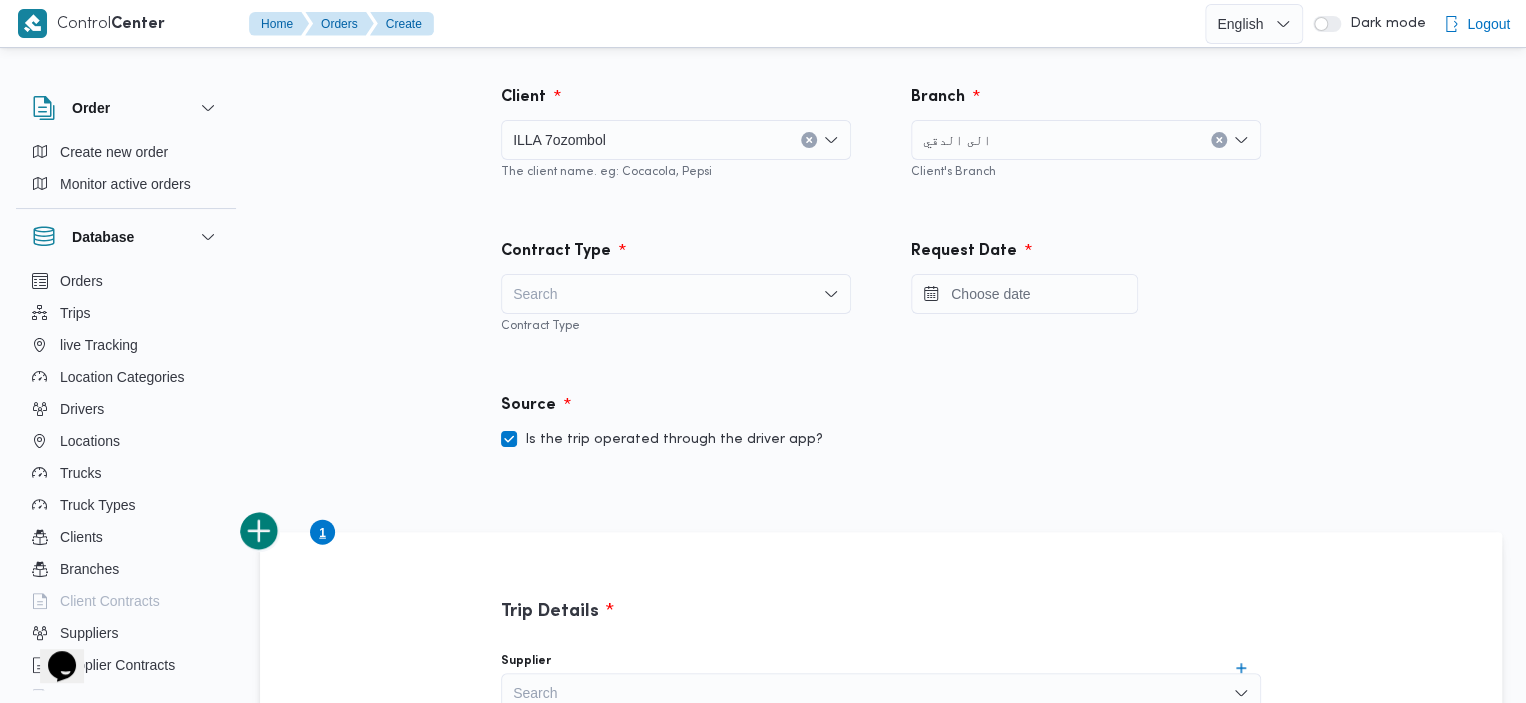 click on "Search" at bounding box center (676, 294) 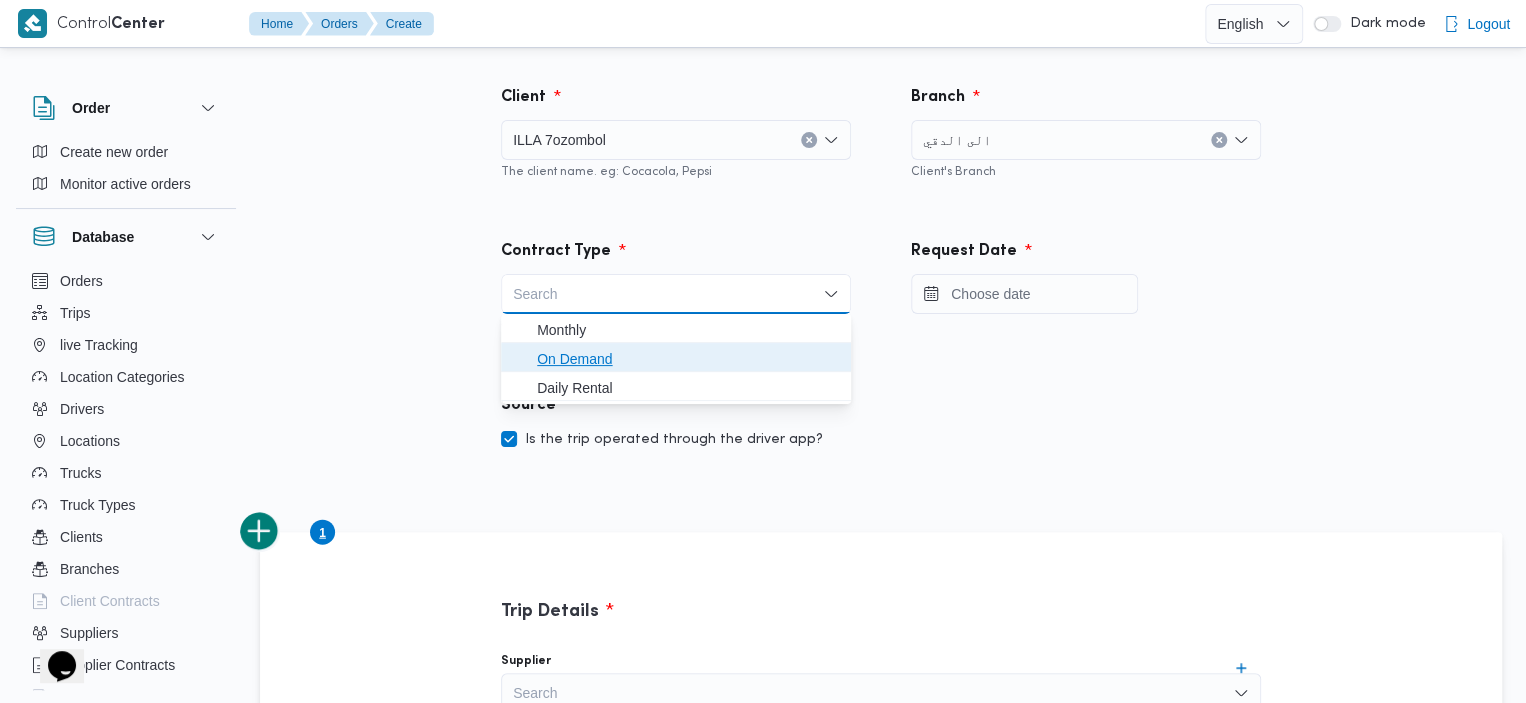 click on "On Demand" at bounding box center [688, 359] 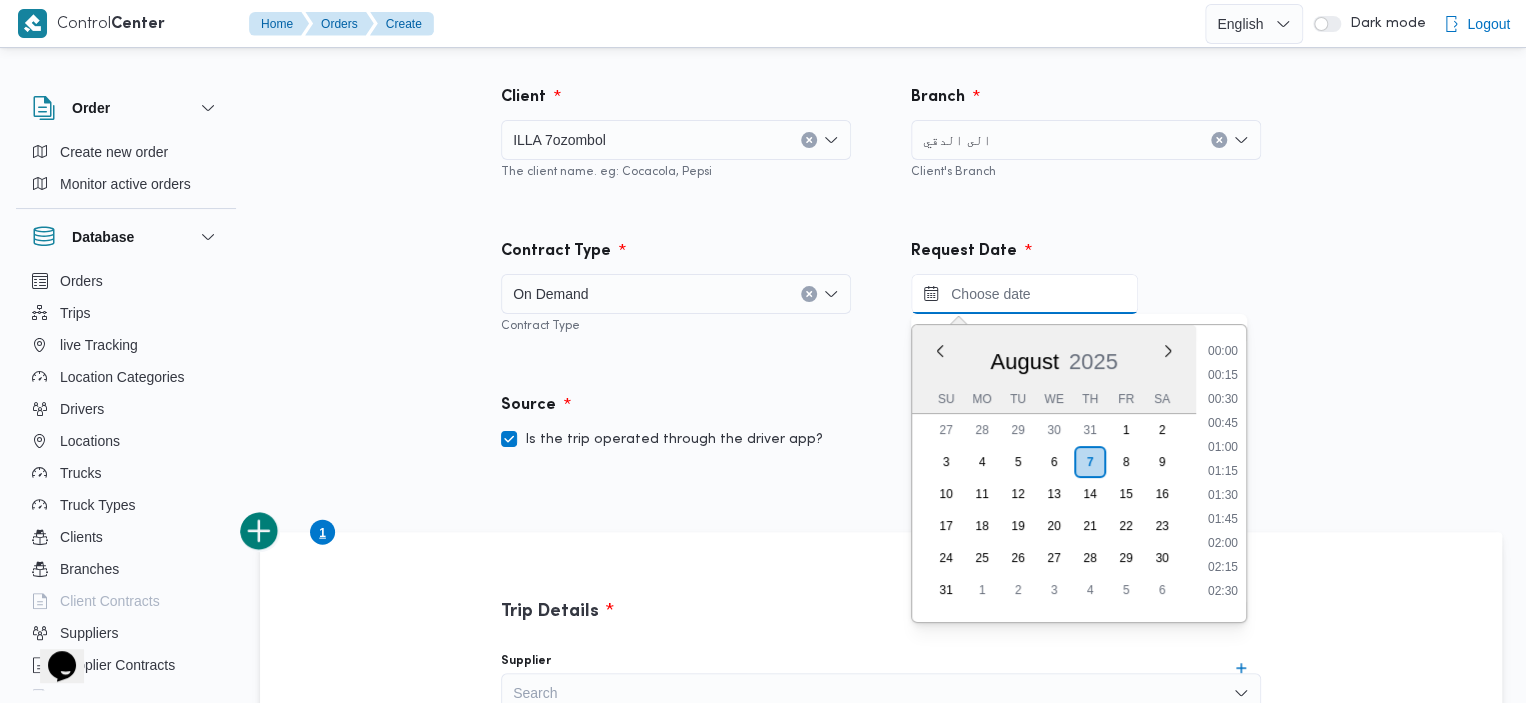 click at bounding box center (1024, 294) 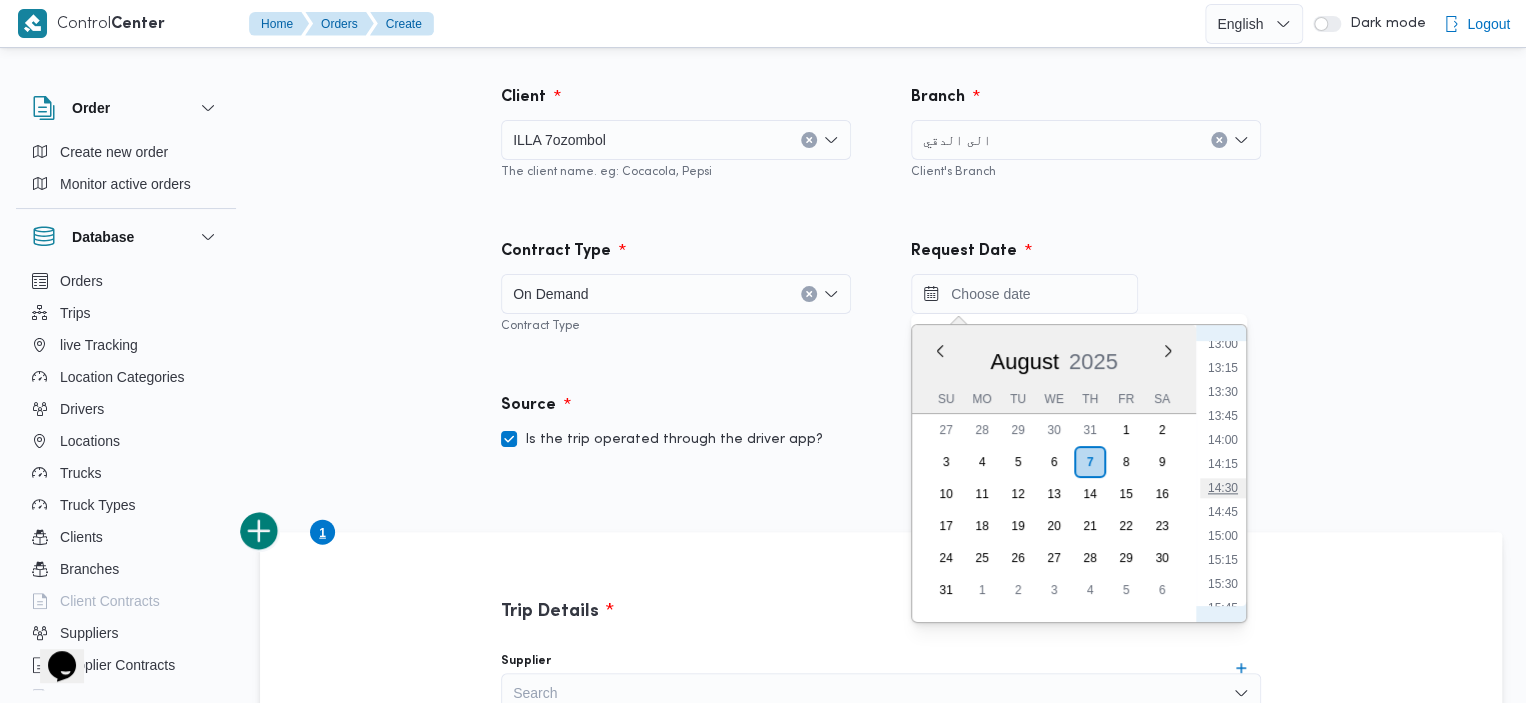 click on "14:30" at bounding box center [1223, 488] 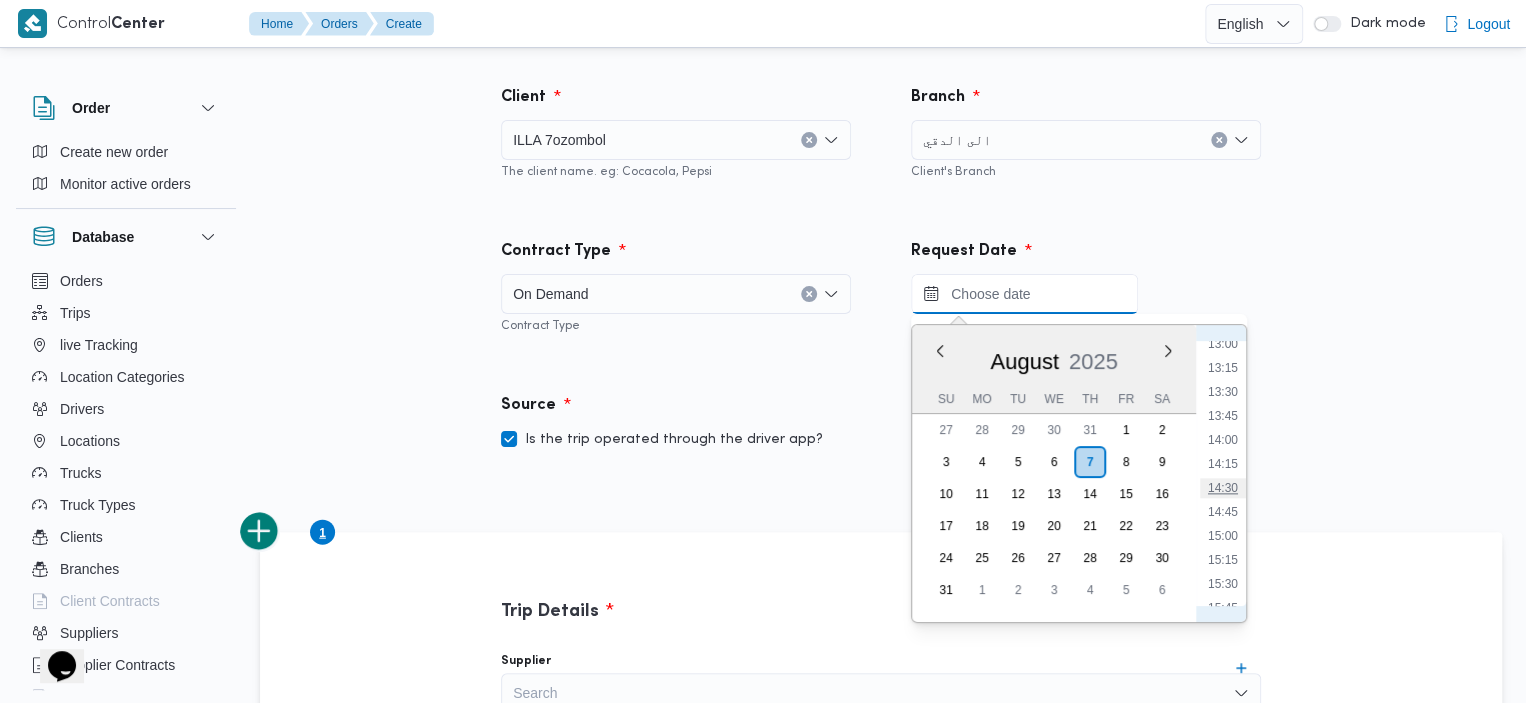 type on "07/08/2025 14:30" 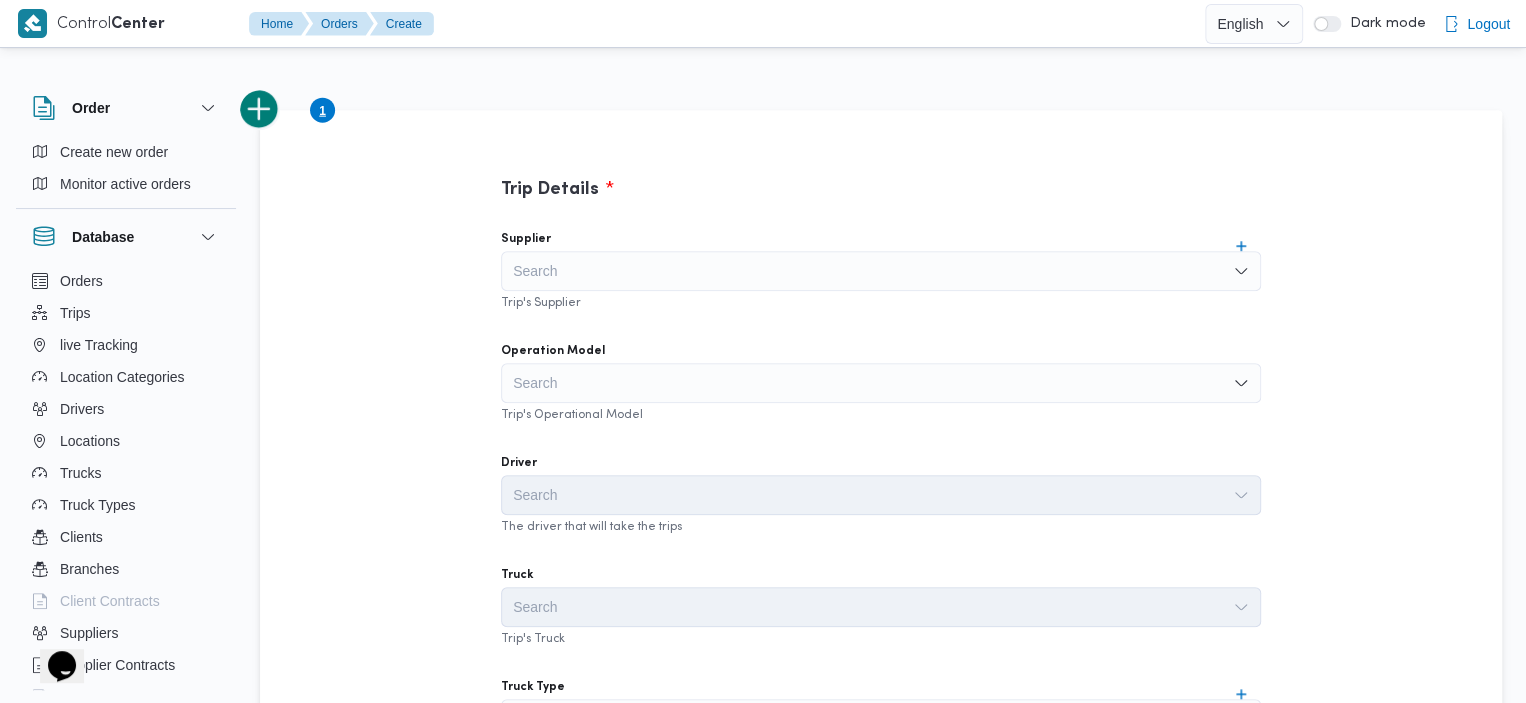 scroll, scrollTop: 428, scrollLeft: 0, axis: vertical 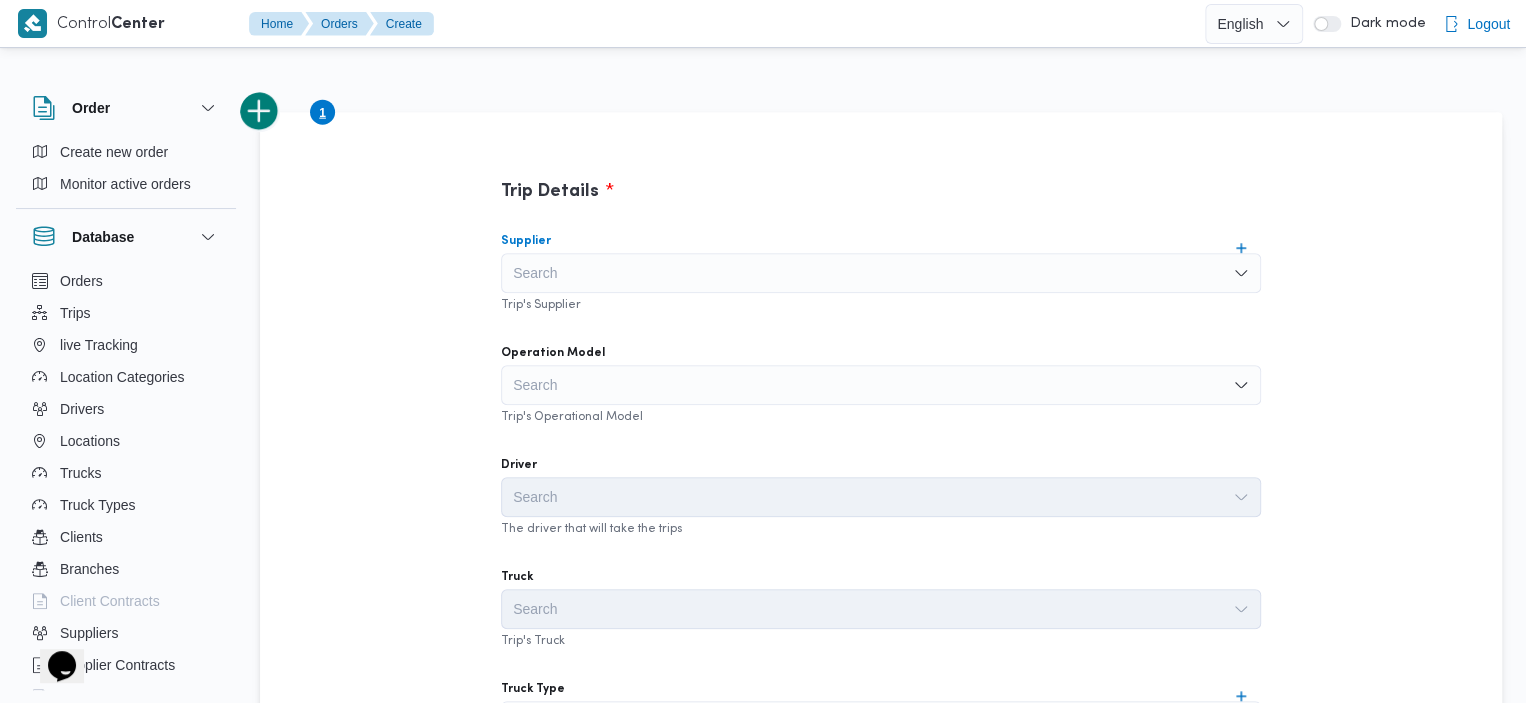 click on "Search" at bounding box center [881, 273] 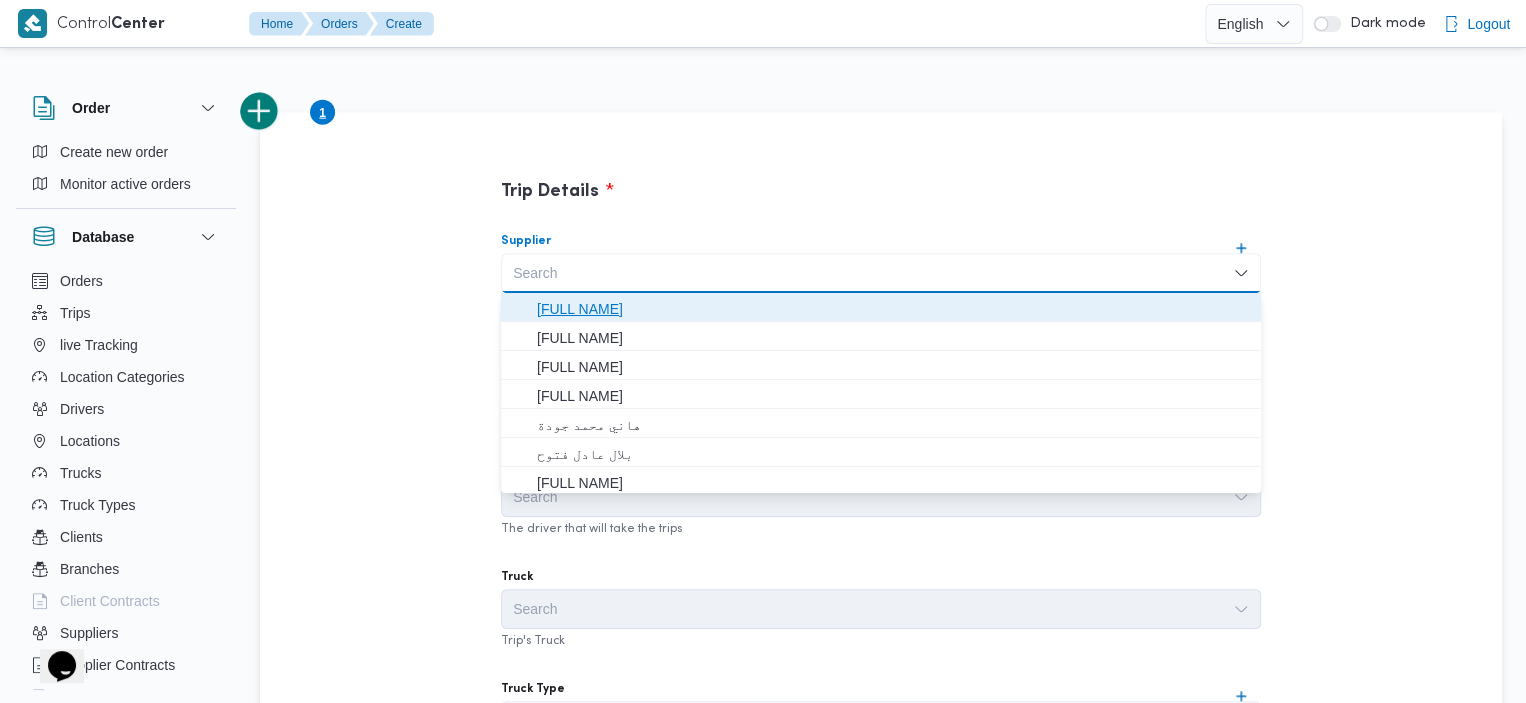 click on "[FULL NAME]" at bounding box center [893, 309] 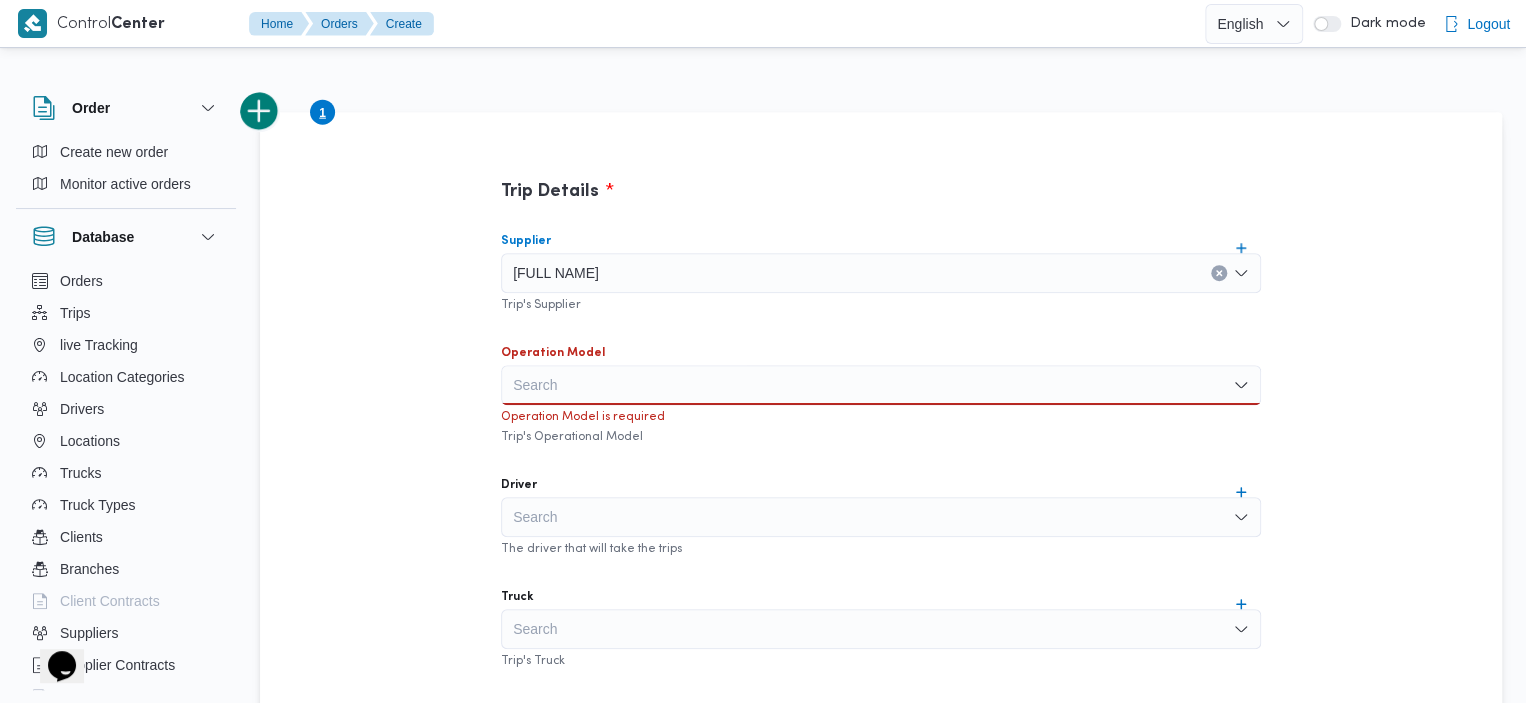 click on "Search" at bounding box center (881, 385) 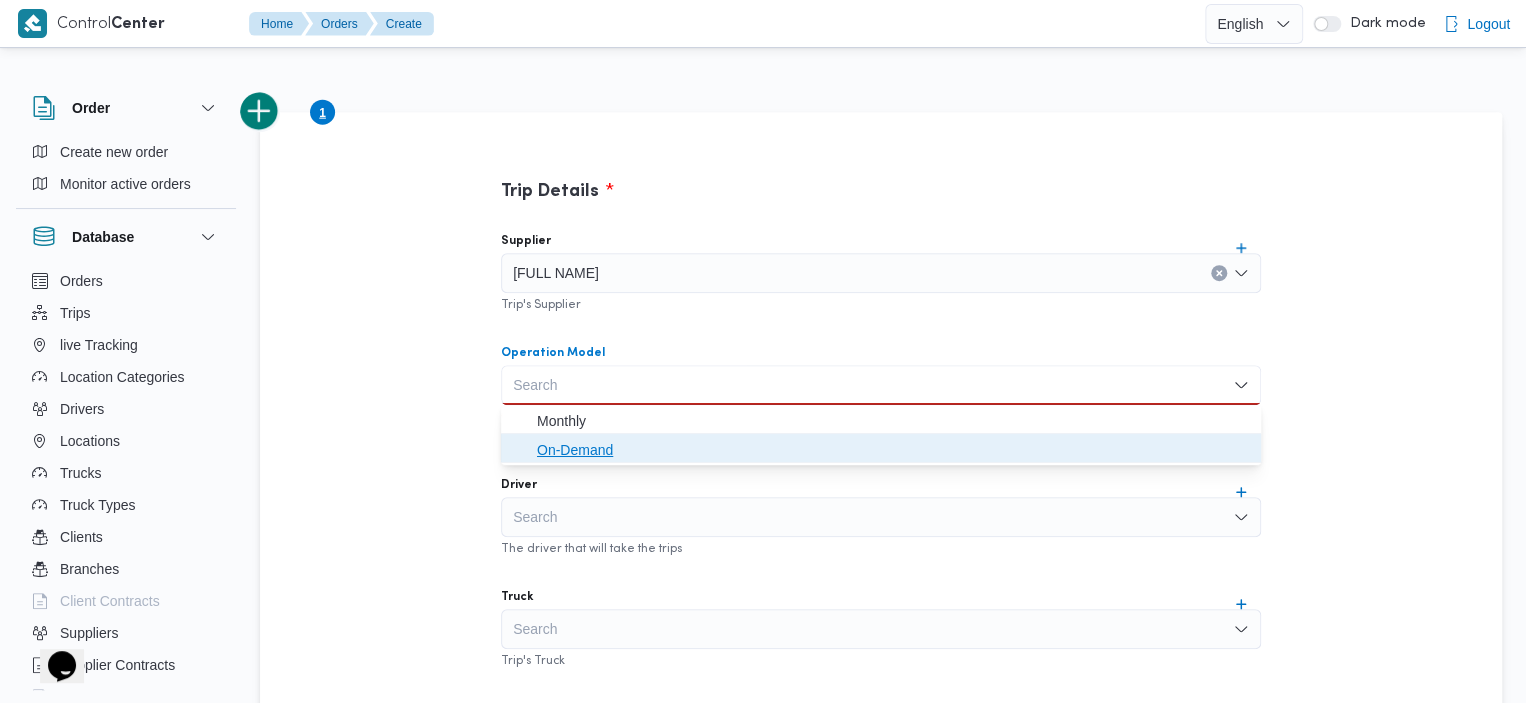 click on "On-Demand" at bounding box center [893, 450] 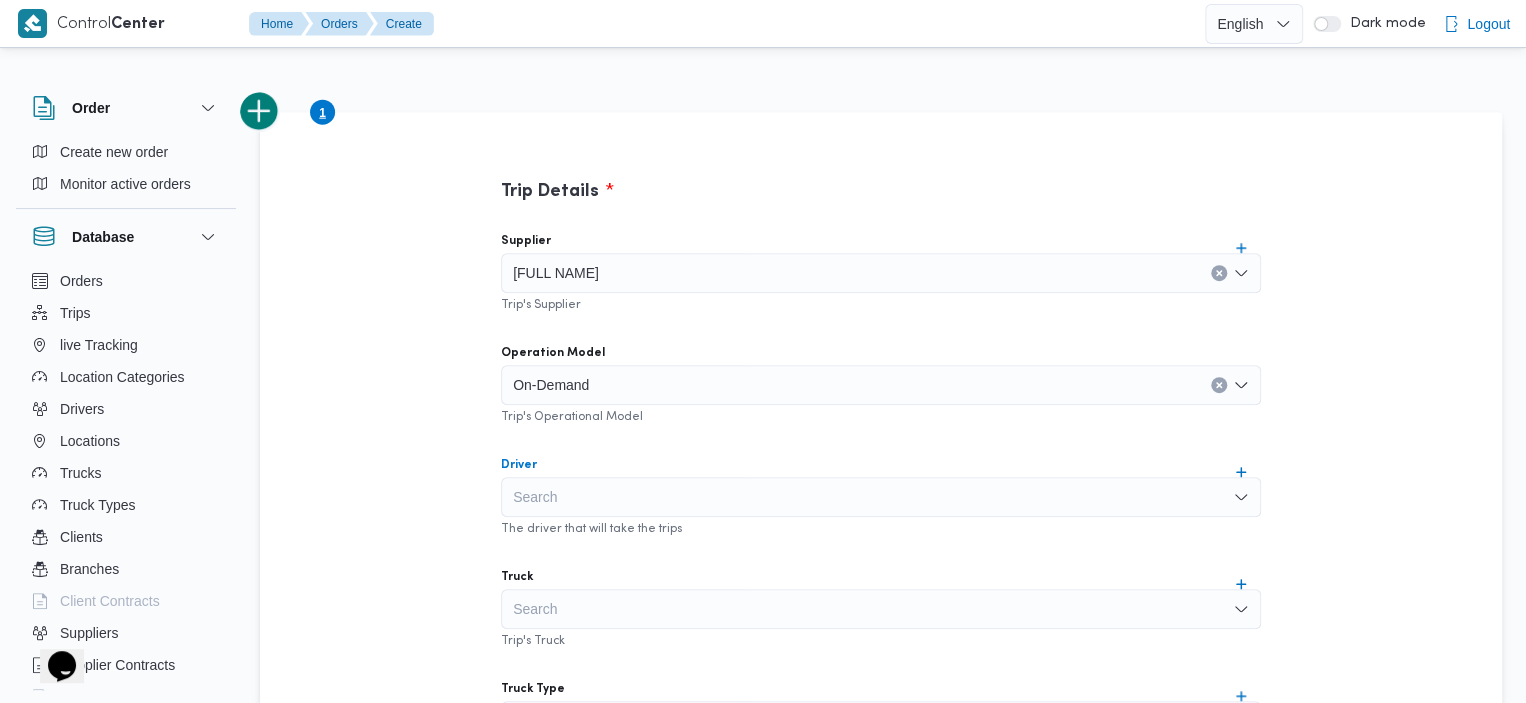 click on "Search" at bounding box center (881, 497) 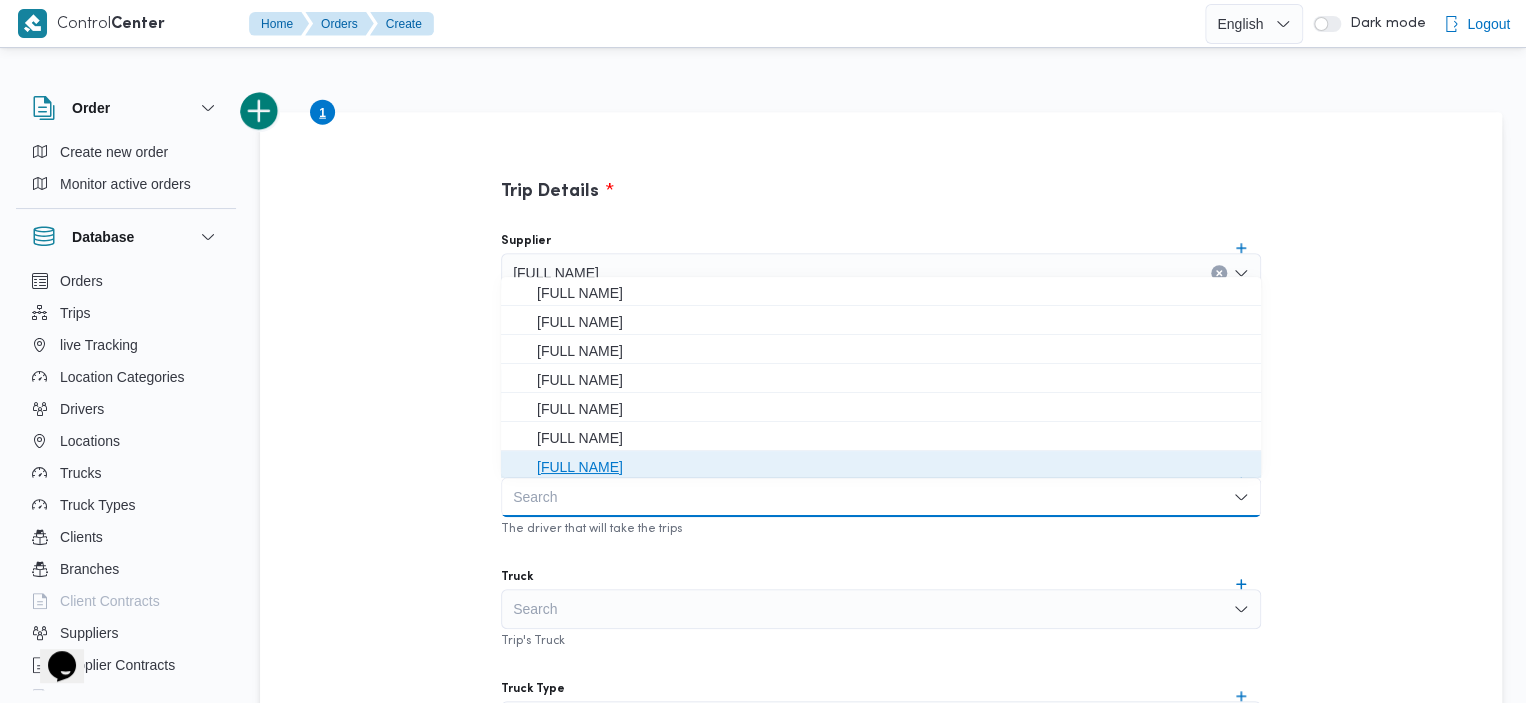 click on "[FULL NAME]" at bounding box center [893, 467] 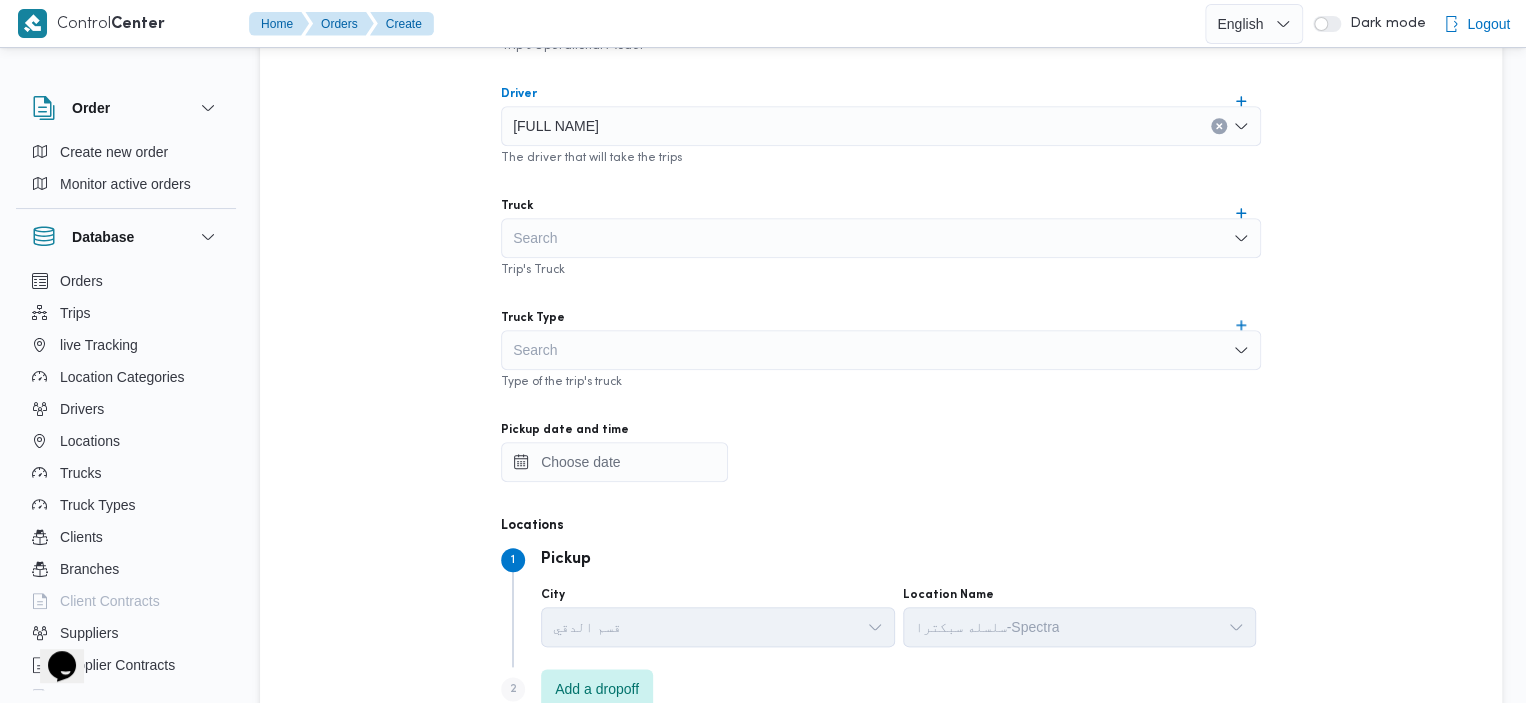 scroll, scrollTop: 826, scrollLeft: 0, axis: vertical 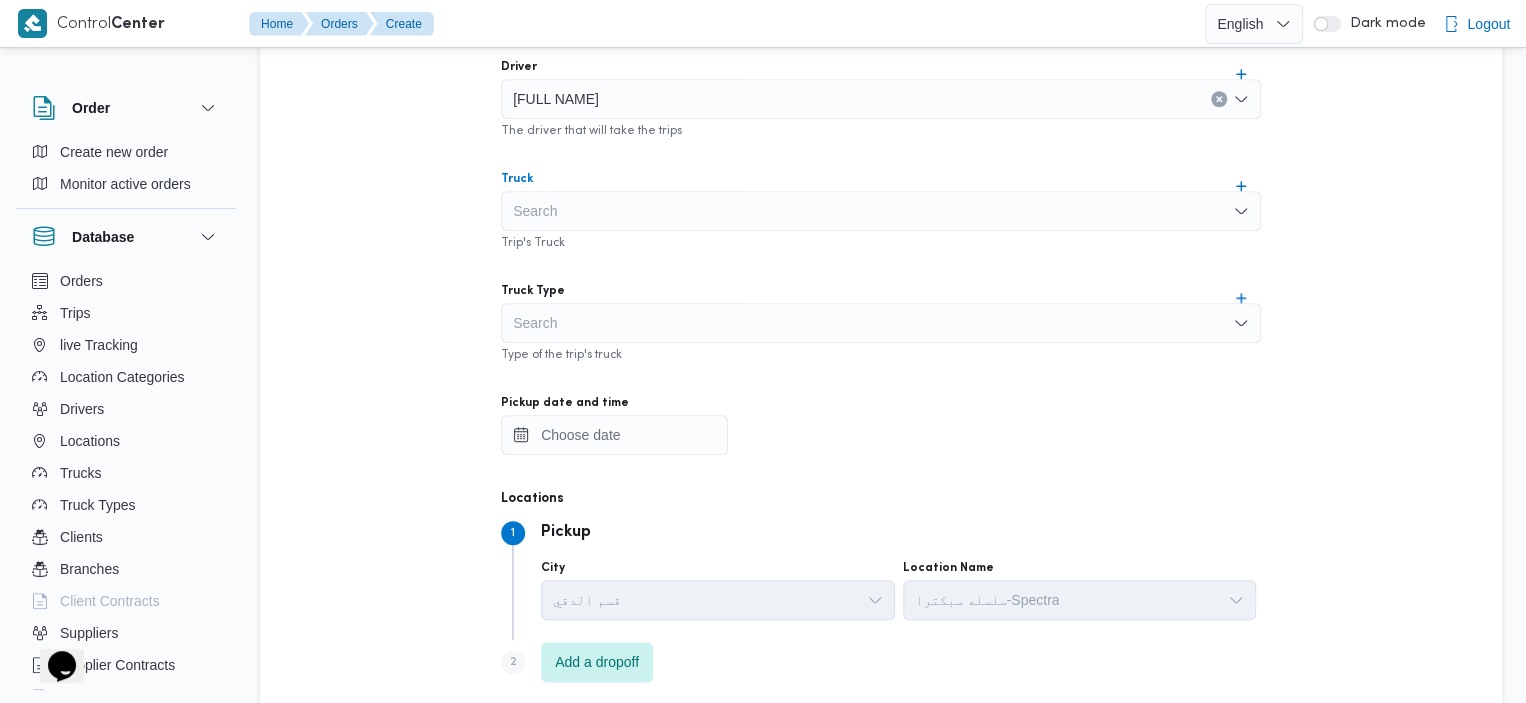 click on "Search" at bounding box center (881, 211) 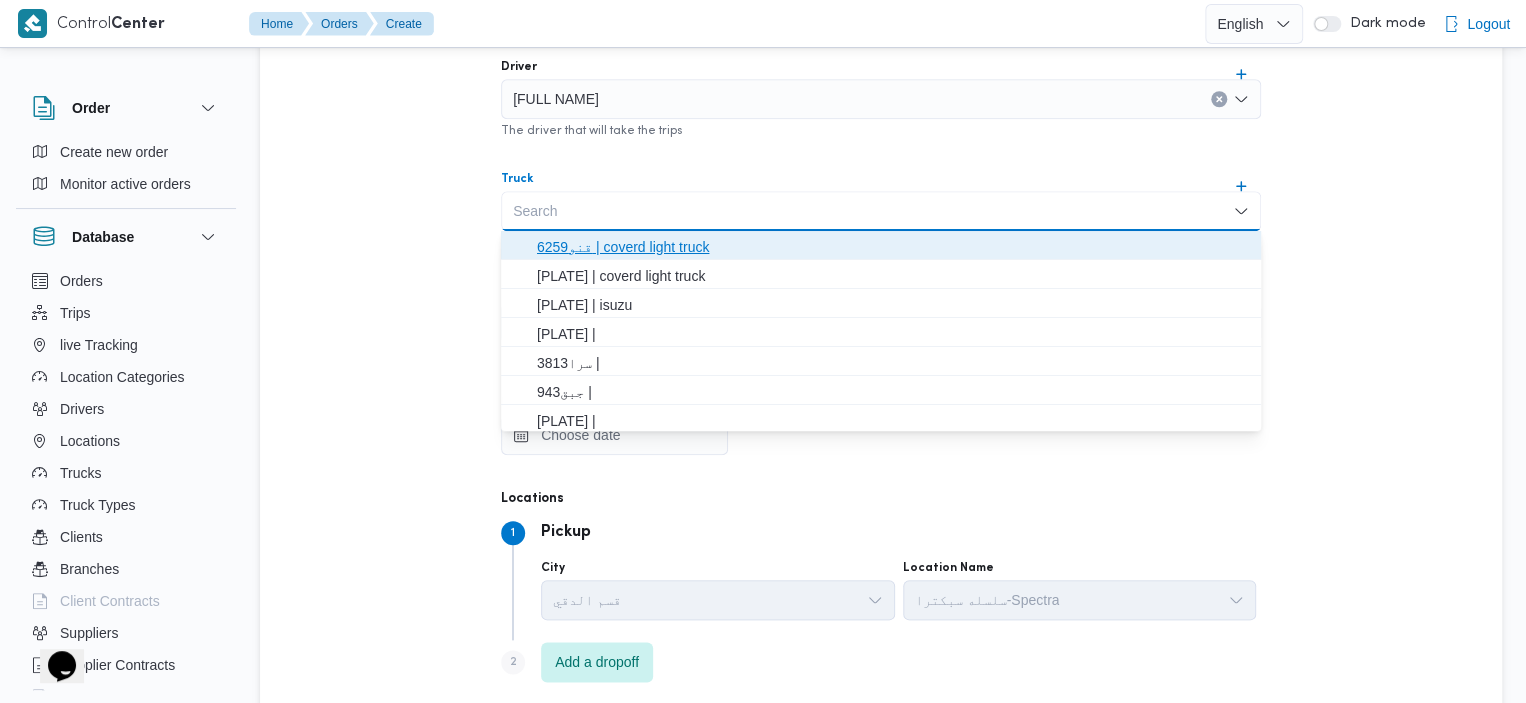 click on "قنو6259 | coverd light truck" at bounding box center (893, 247) 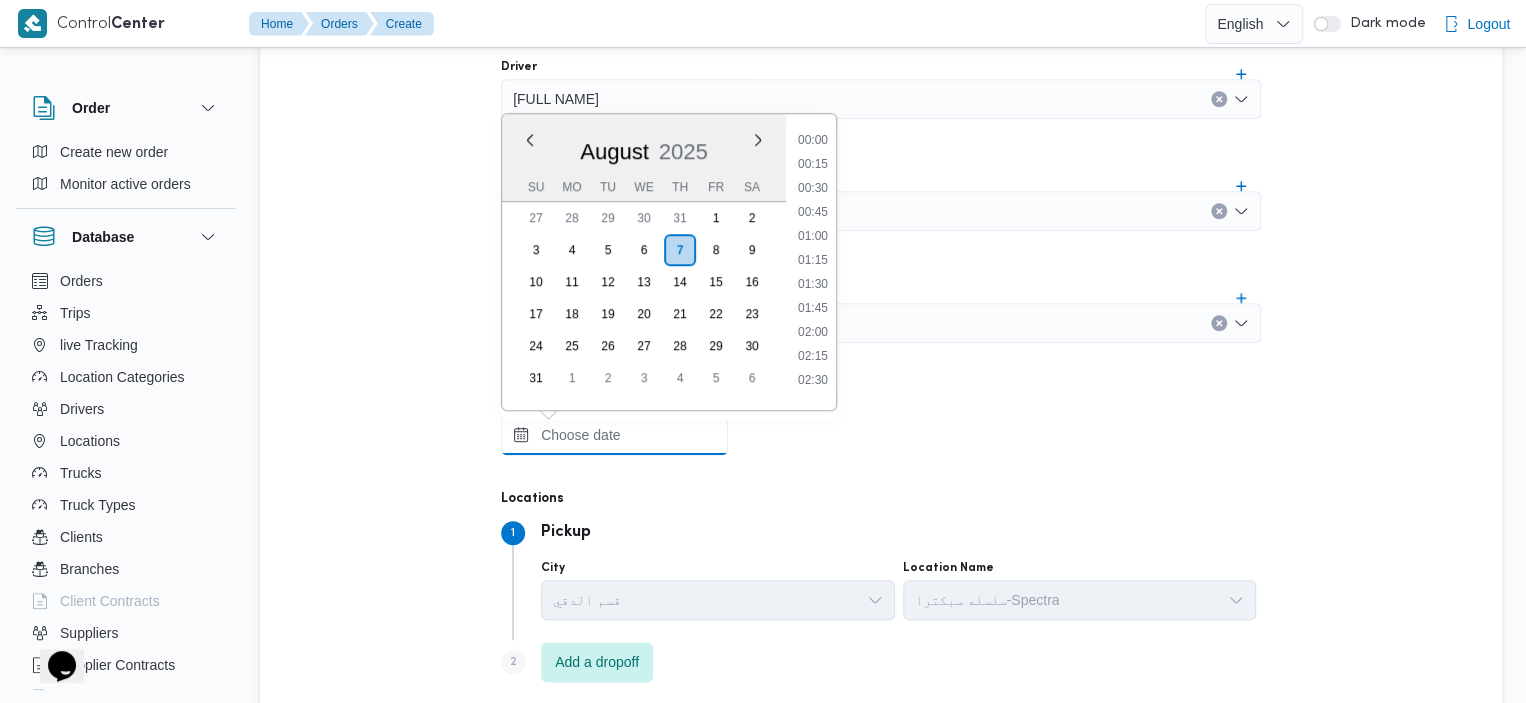 scroll, scrollTop: 1256, scrollLeft: 0, axis: vertical 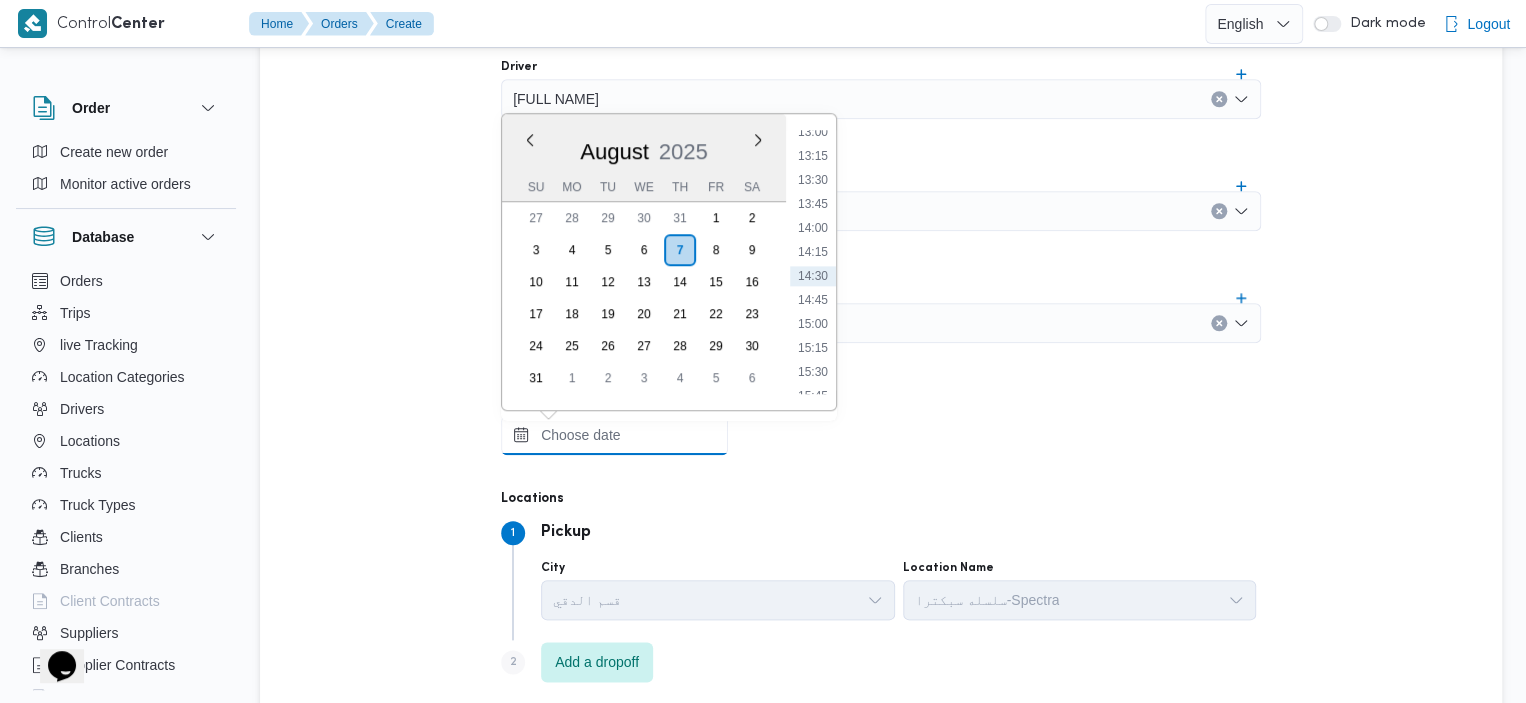 click on "Pickup date and time" at bounding box center [614, 435] 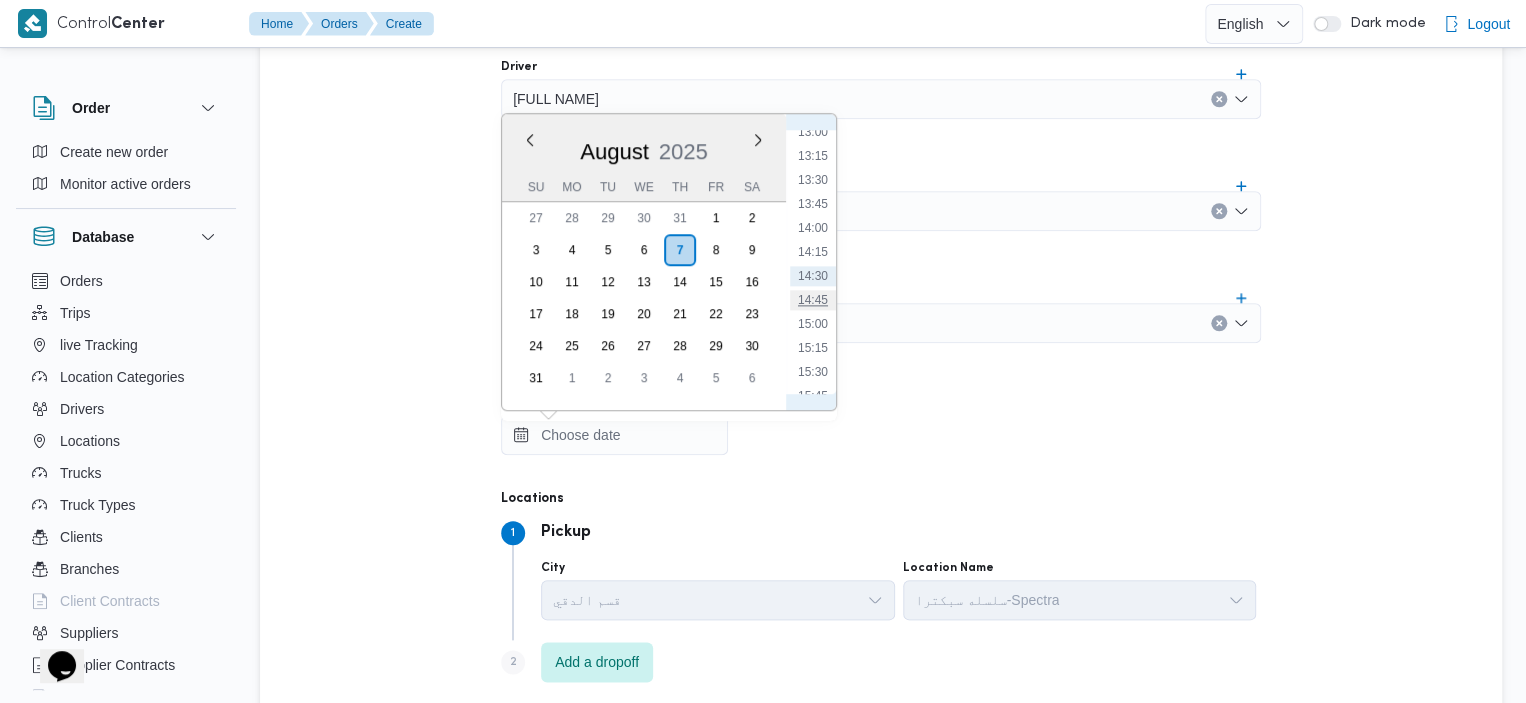 click on "14:45" at bounding box center (813, 300) 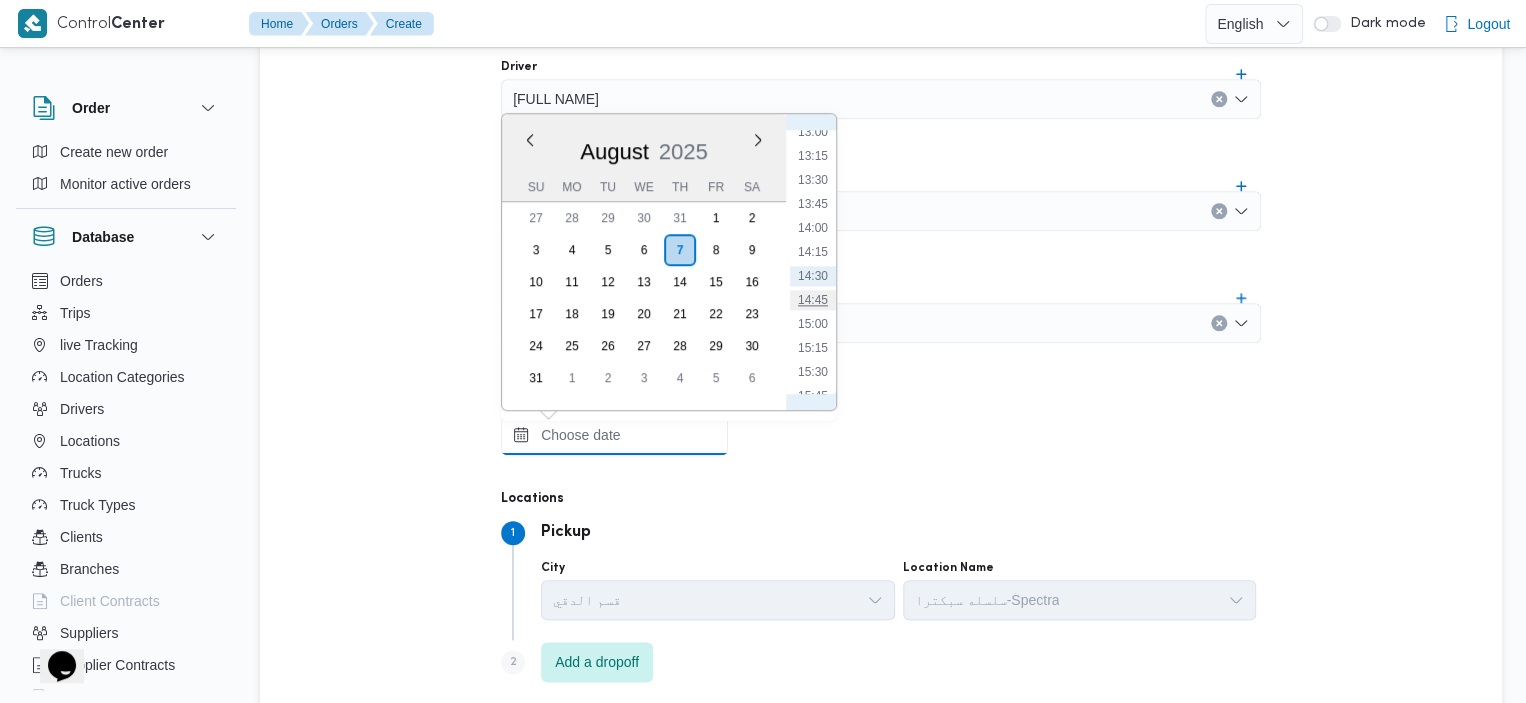 type on "07/08/2025 14:45" 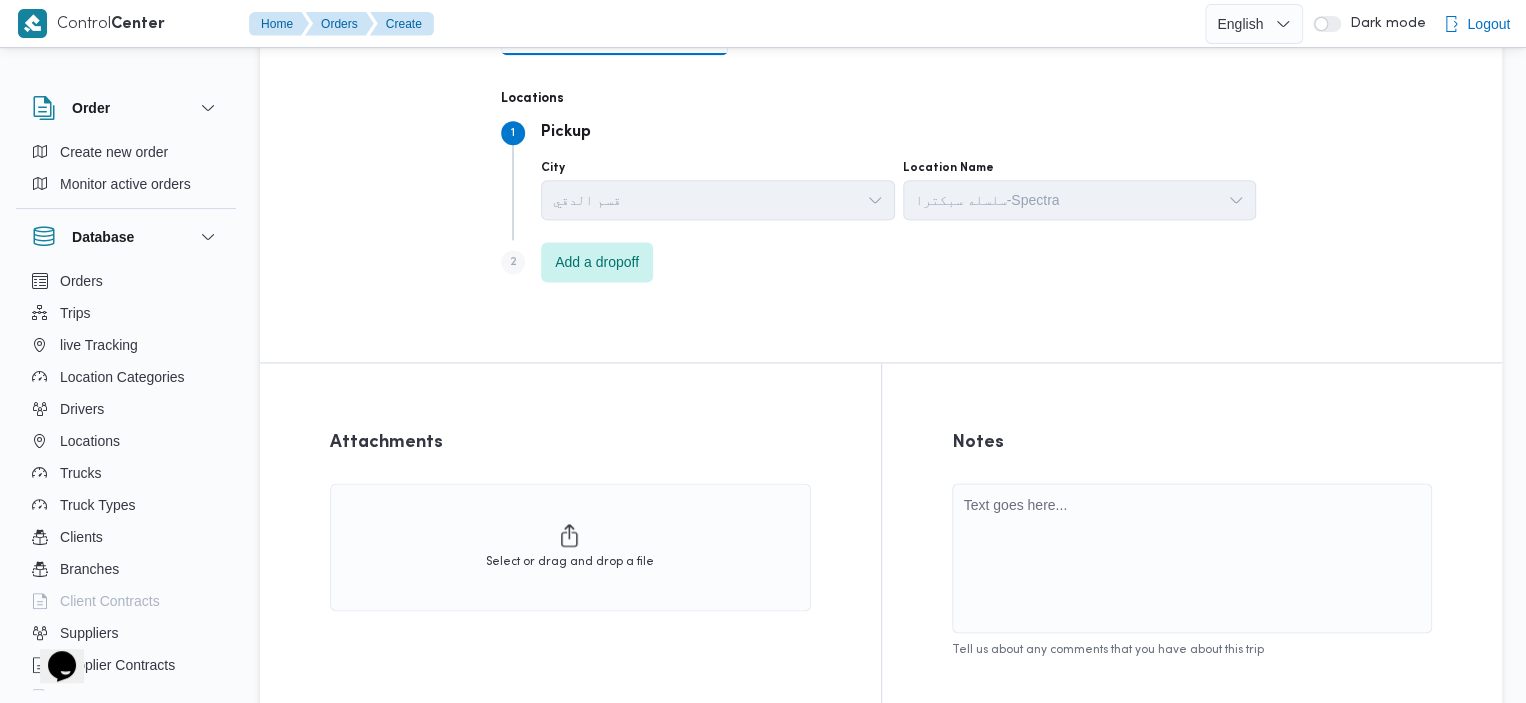 scroll, scrollTop: 1245, scrollLeft: 0, axis: vertical 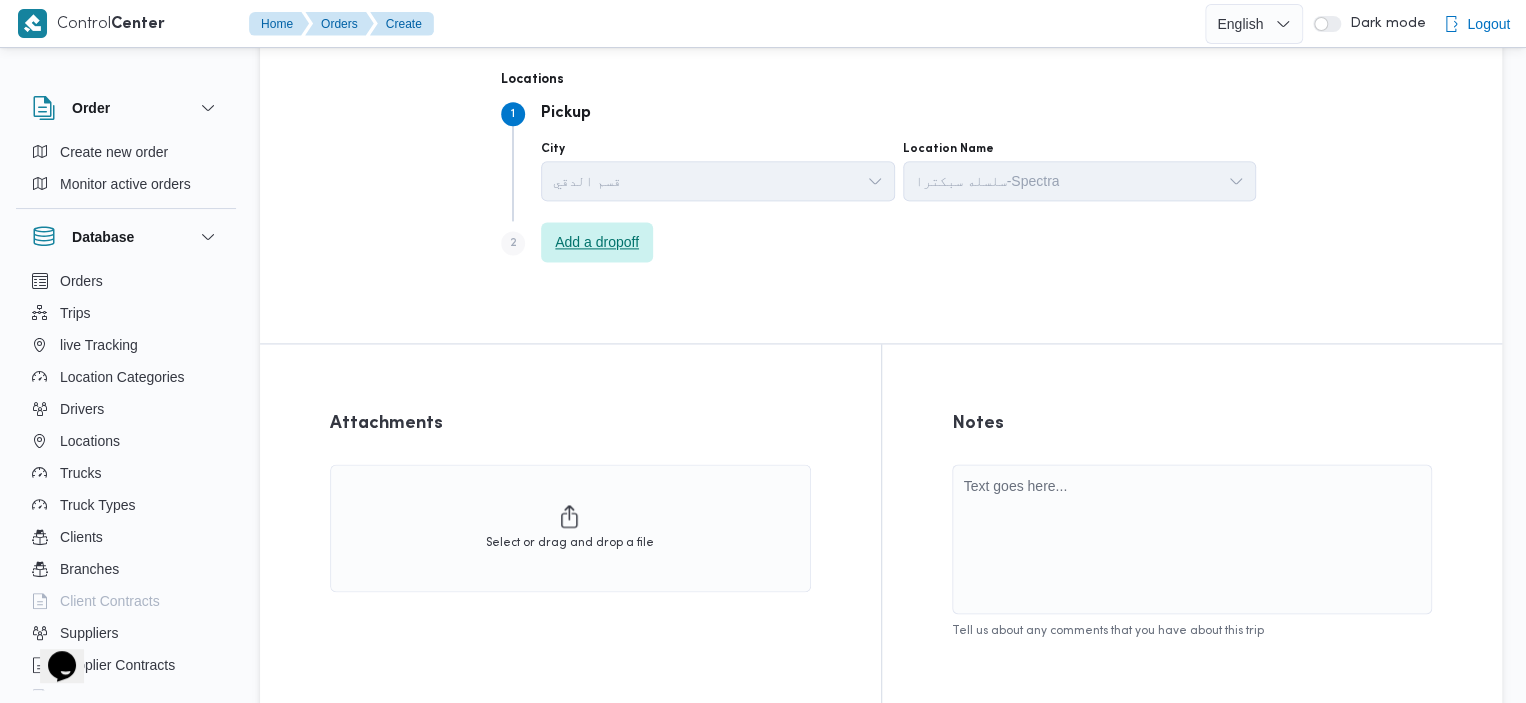 click on "Add a dropoff" at bounding box center [597, 242] 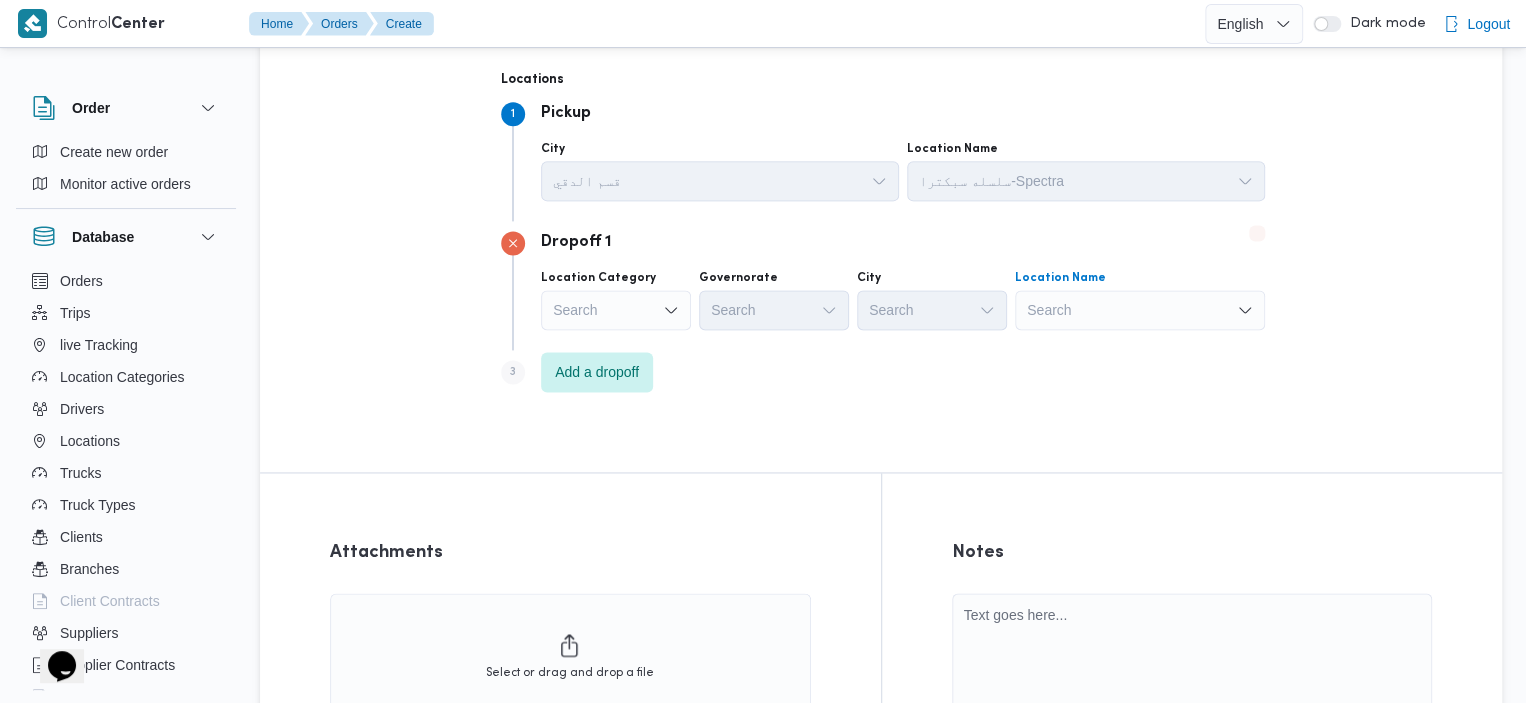 click on "Search" at bounding box center [1140, 310] 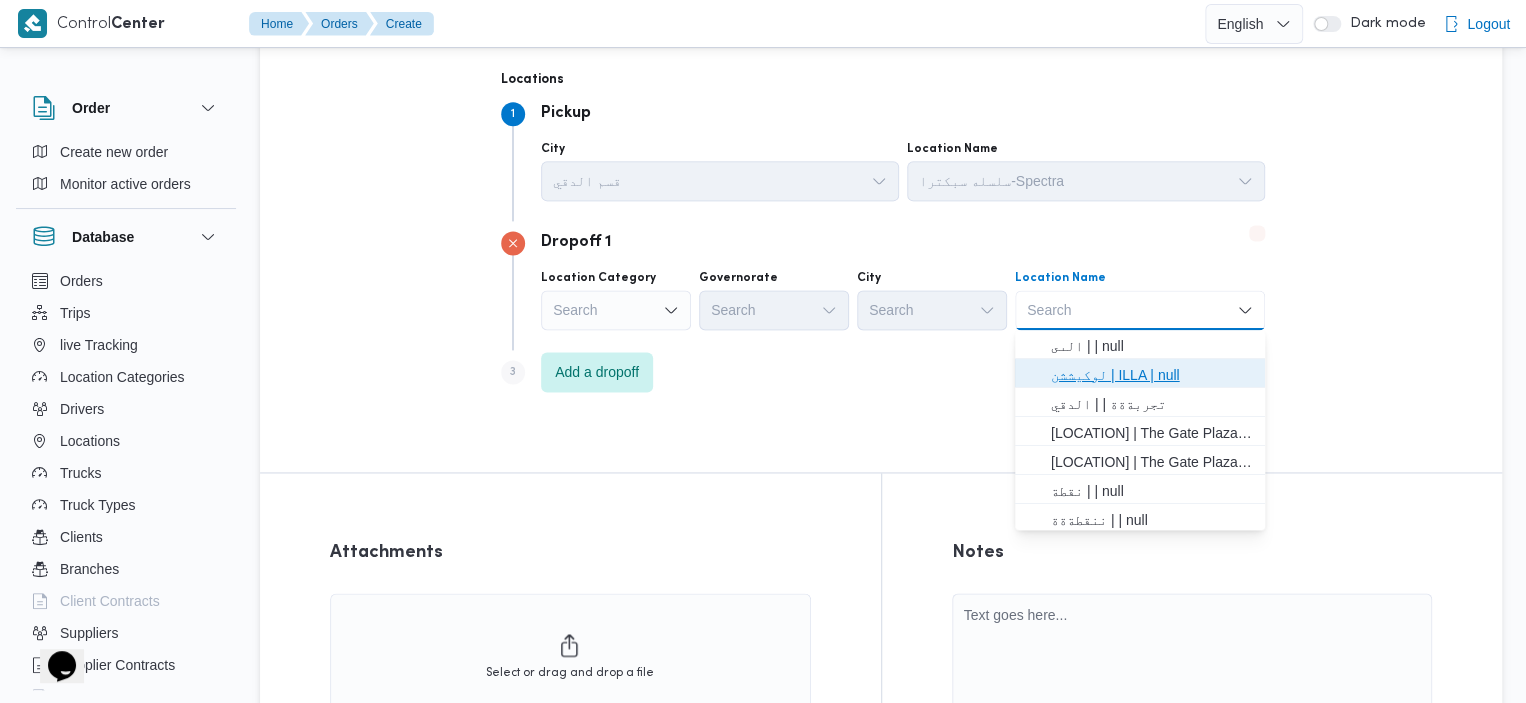 click on "لوكيششن | ILLA | null" at bounding box center [1152, 375] 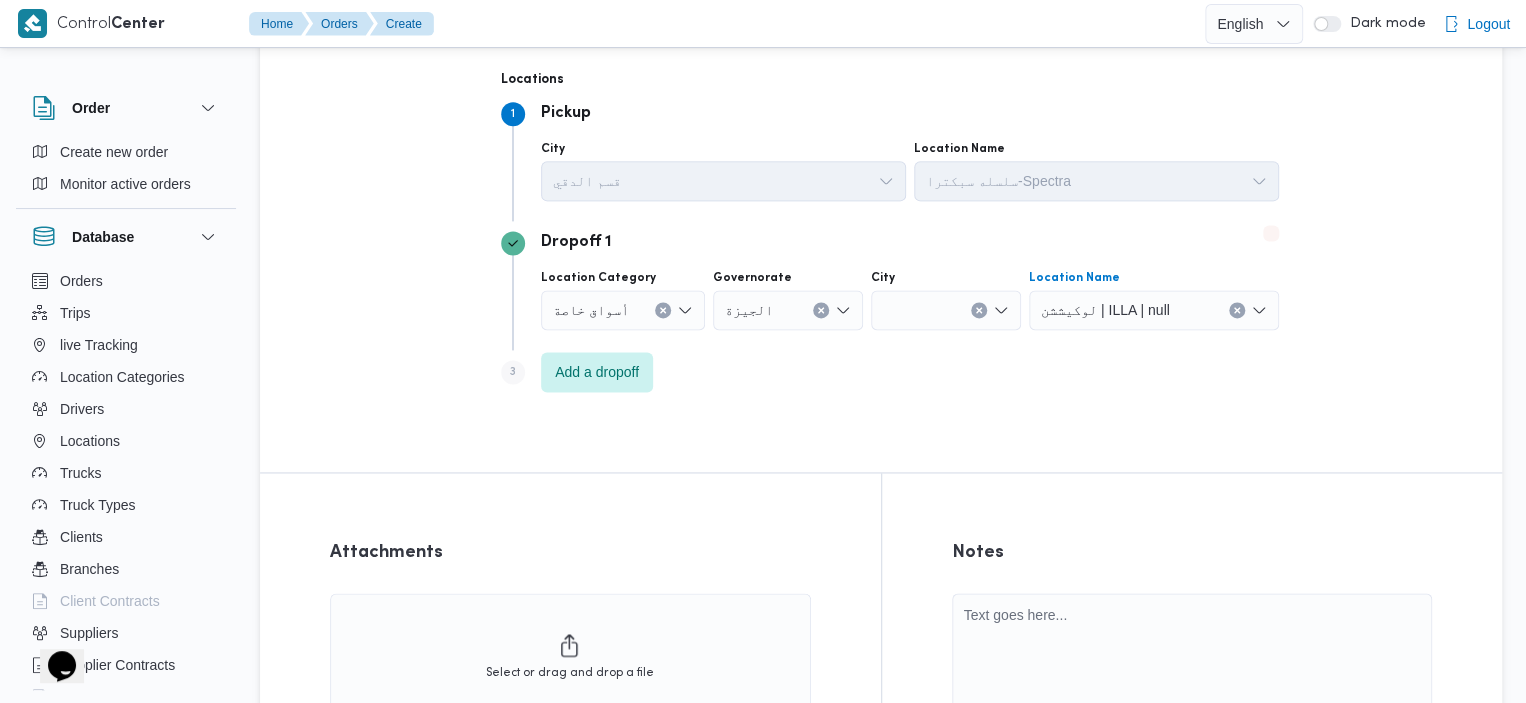 scroll, scrollTop: 1483, scrollLeft: 0, axis: vertical 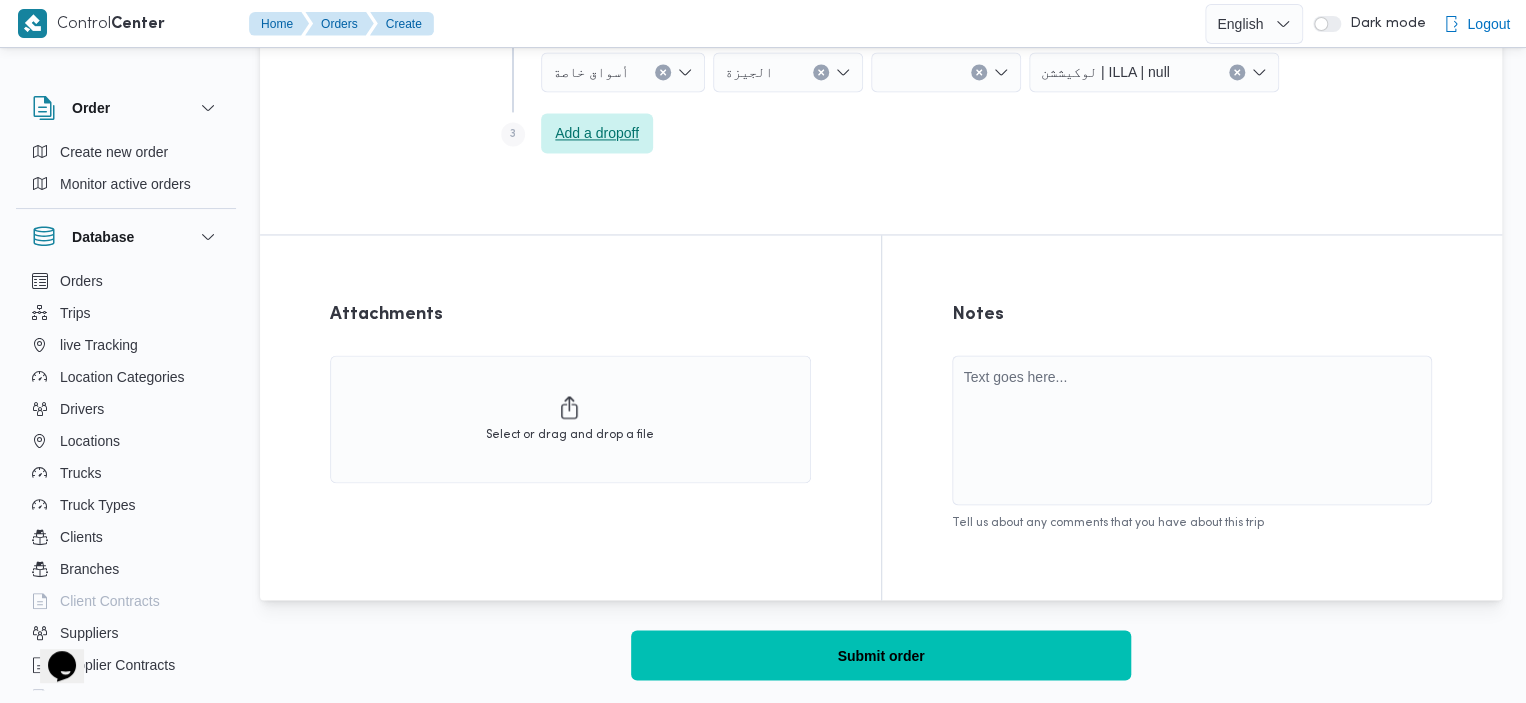 click on "Add a dropoff" at bounding box center (597, 133) 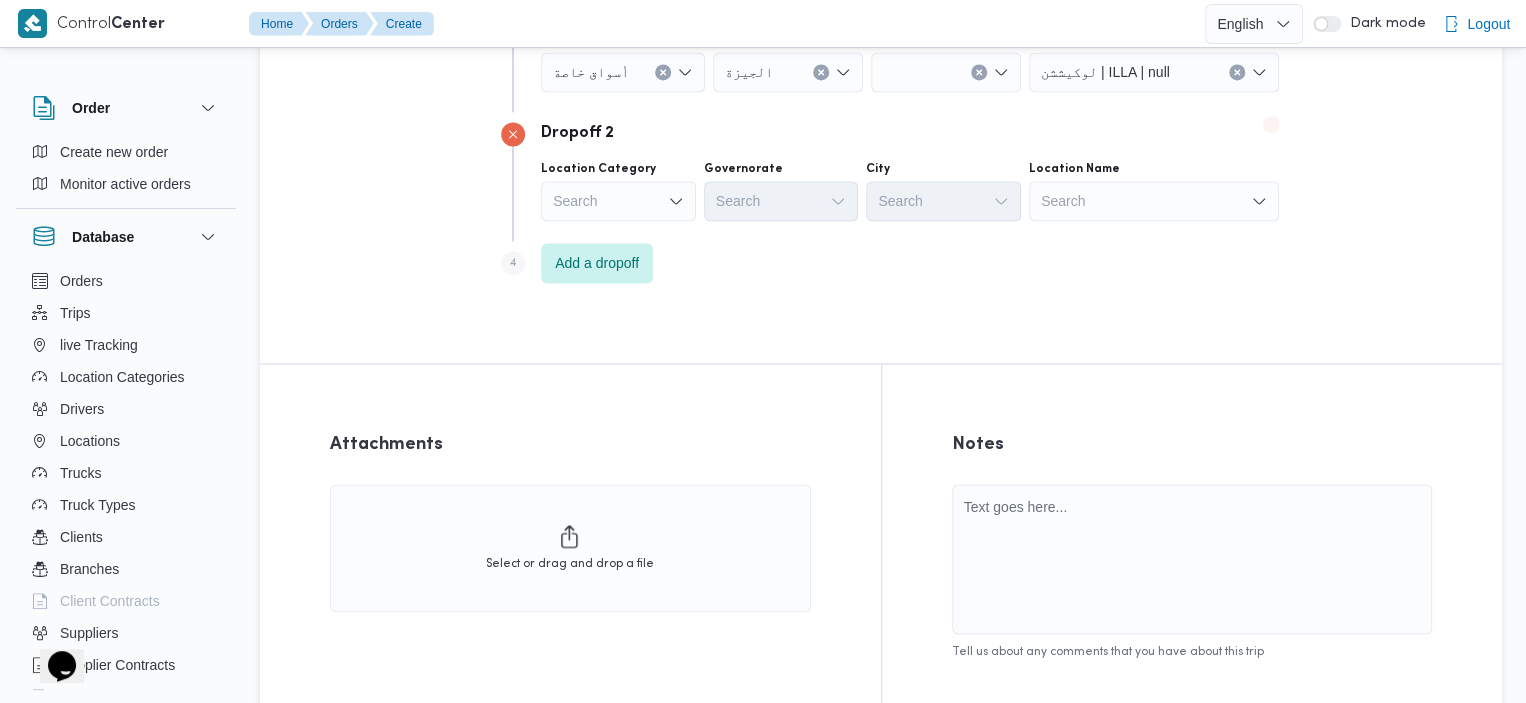 click on "Search" at bounding box center (1154, 72) 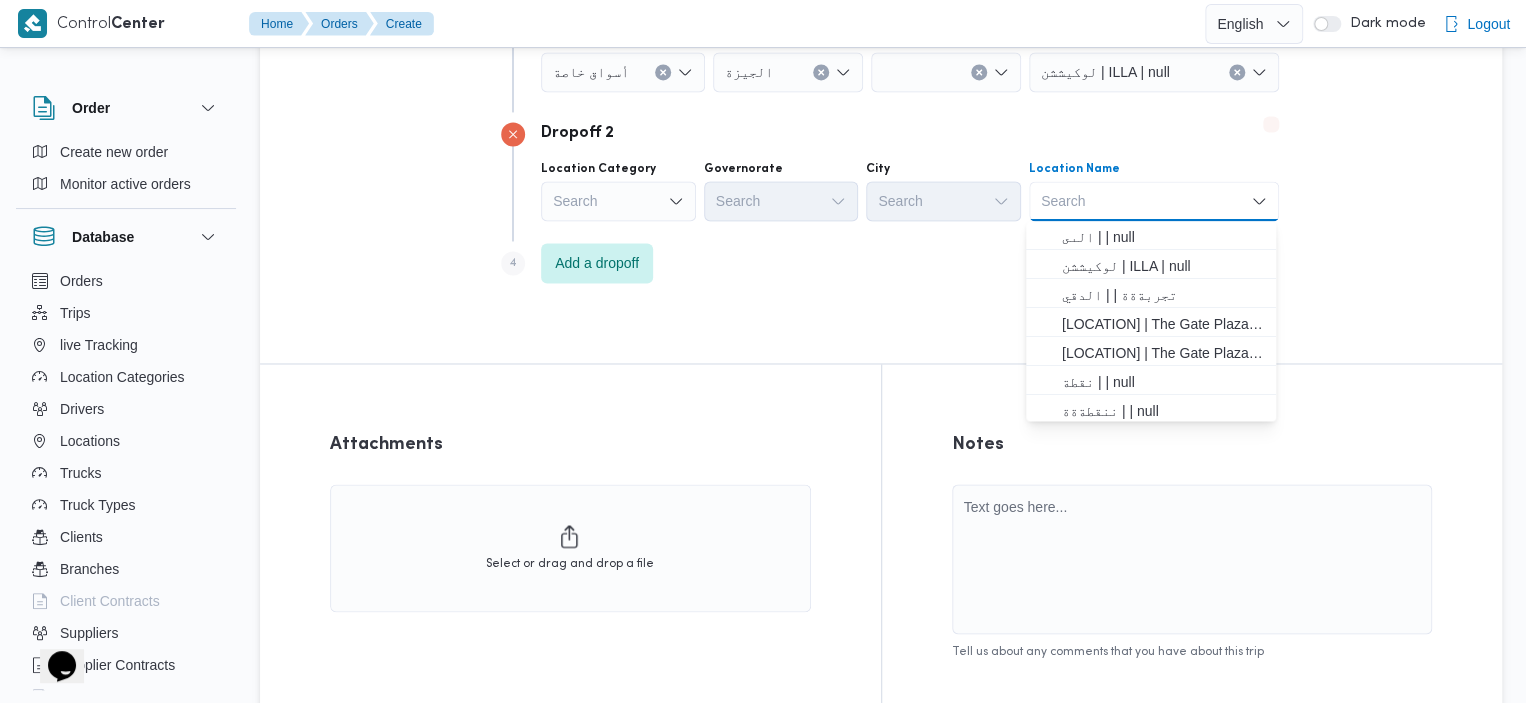 scroll, scrollTop: 476, scrollLeft: 0, axis: vertical 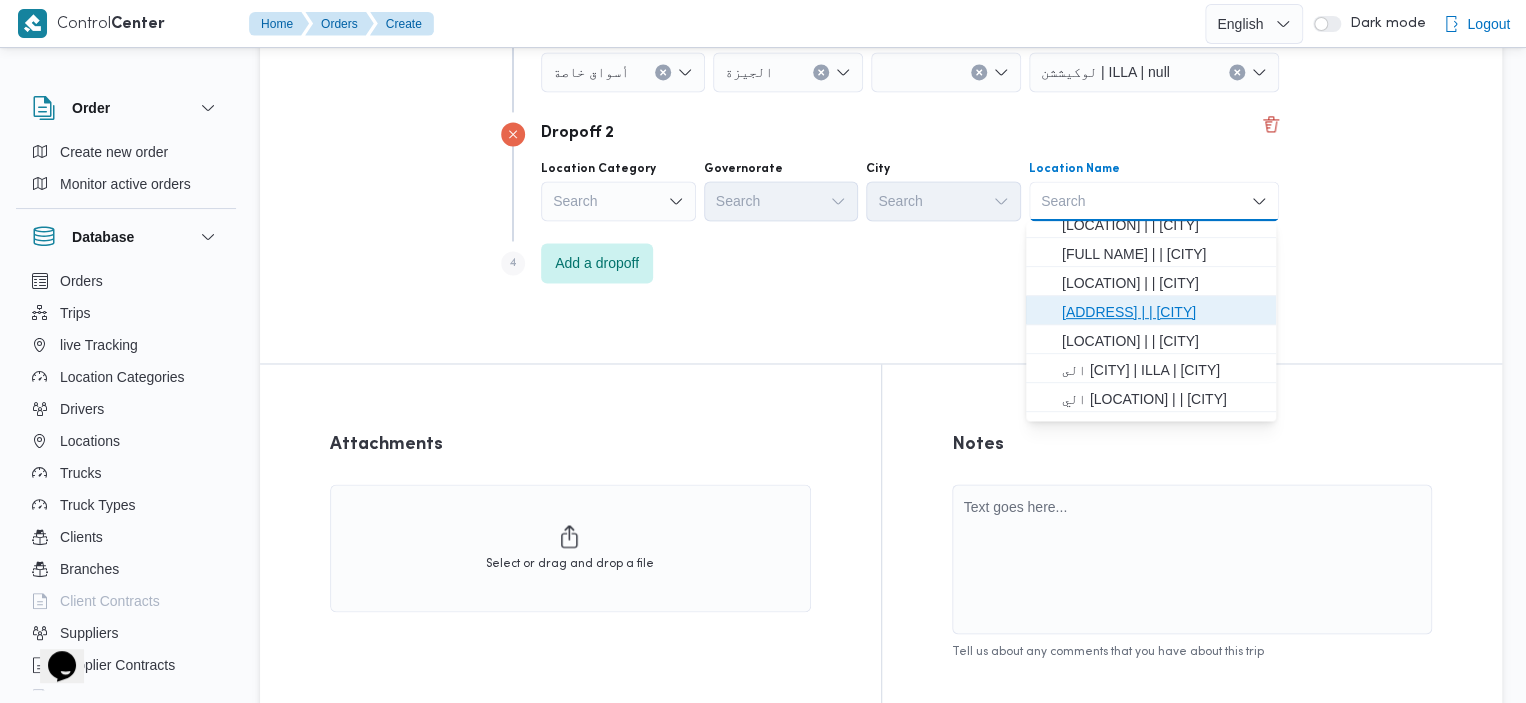 click on "اسم العنوان بالعربي  |  | بشتيل" at bounding box center [1163, 312] 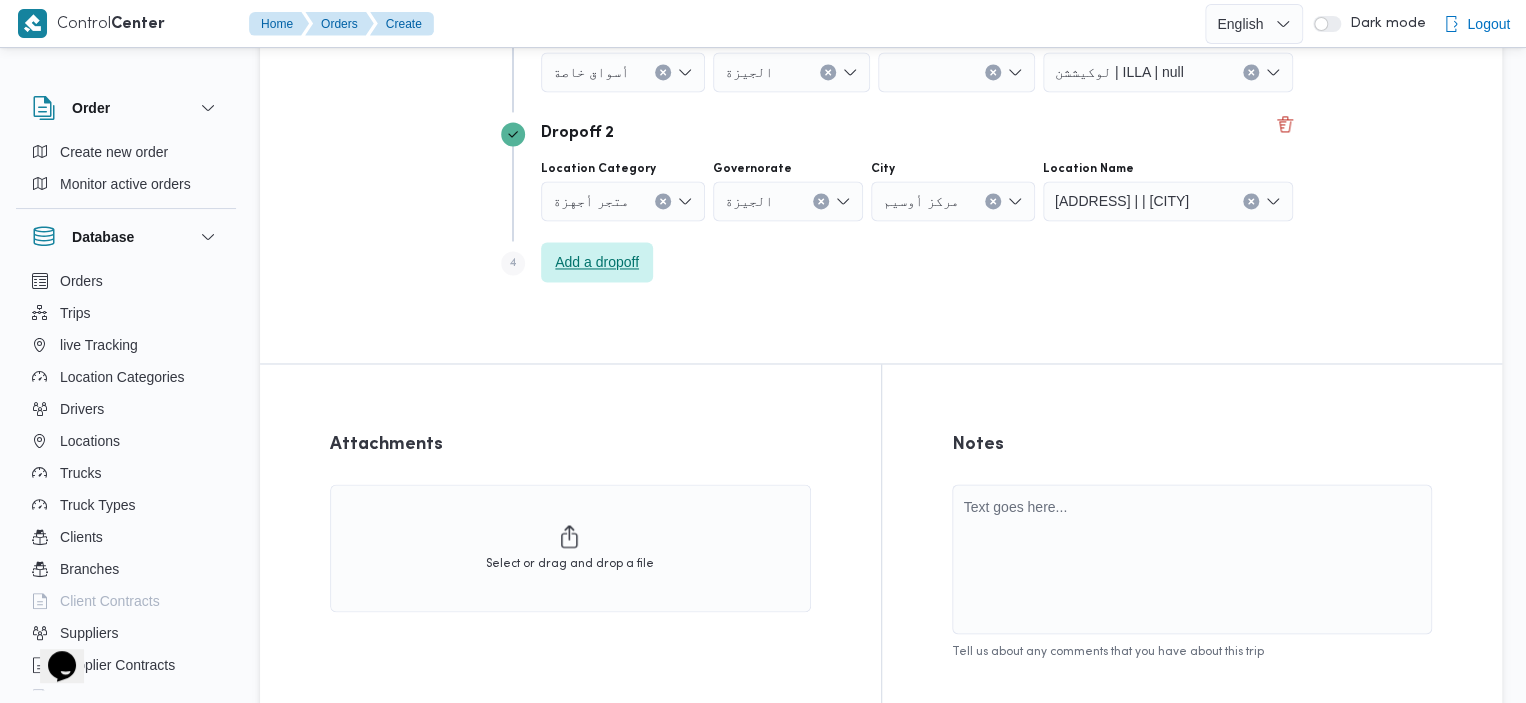 click on "Add a dropoff" at bounding box center (597, 262) 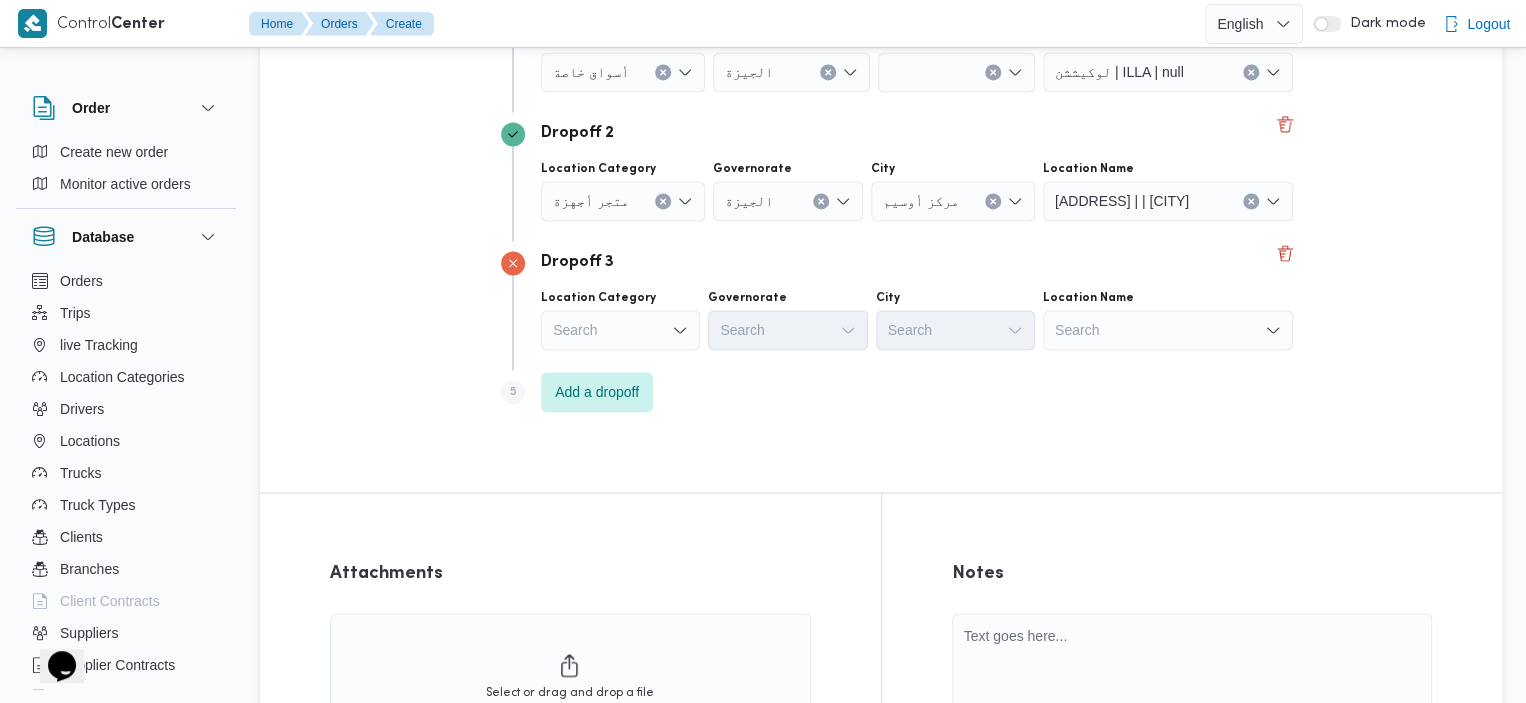 click on "Search" at bounding box center [1168, 72] 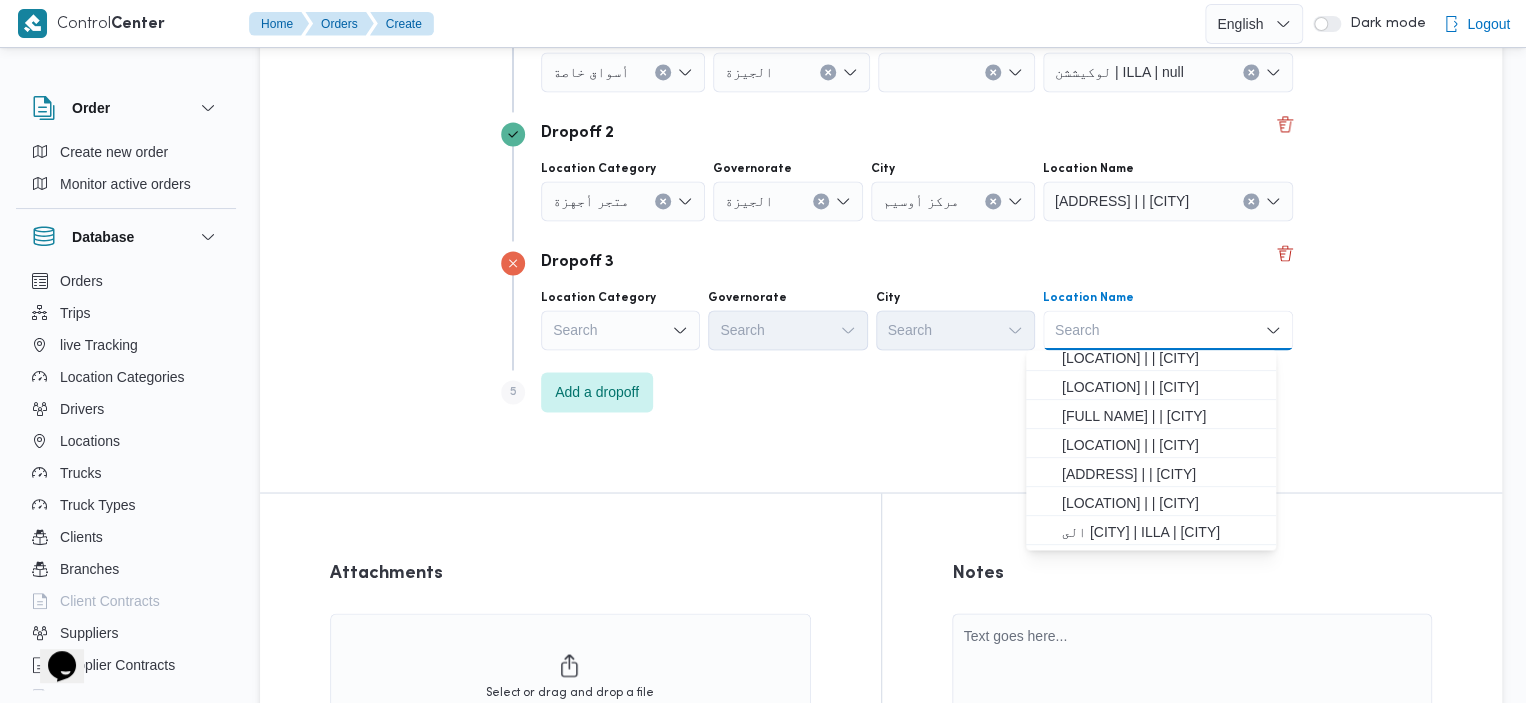 scroll, scrollTop: 499, scrollLeft: 0, axis: vertical 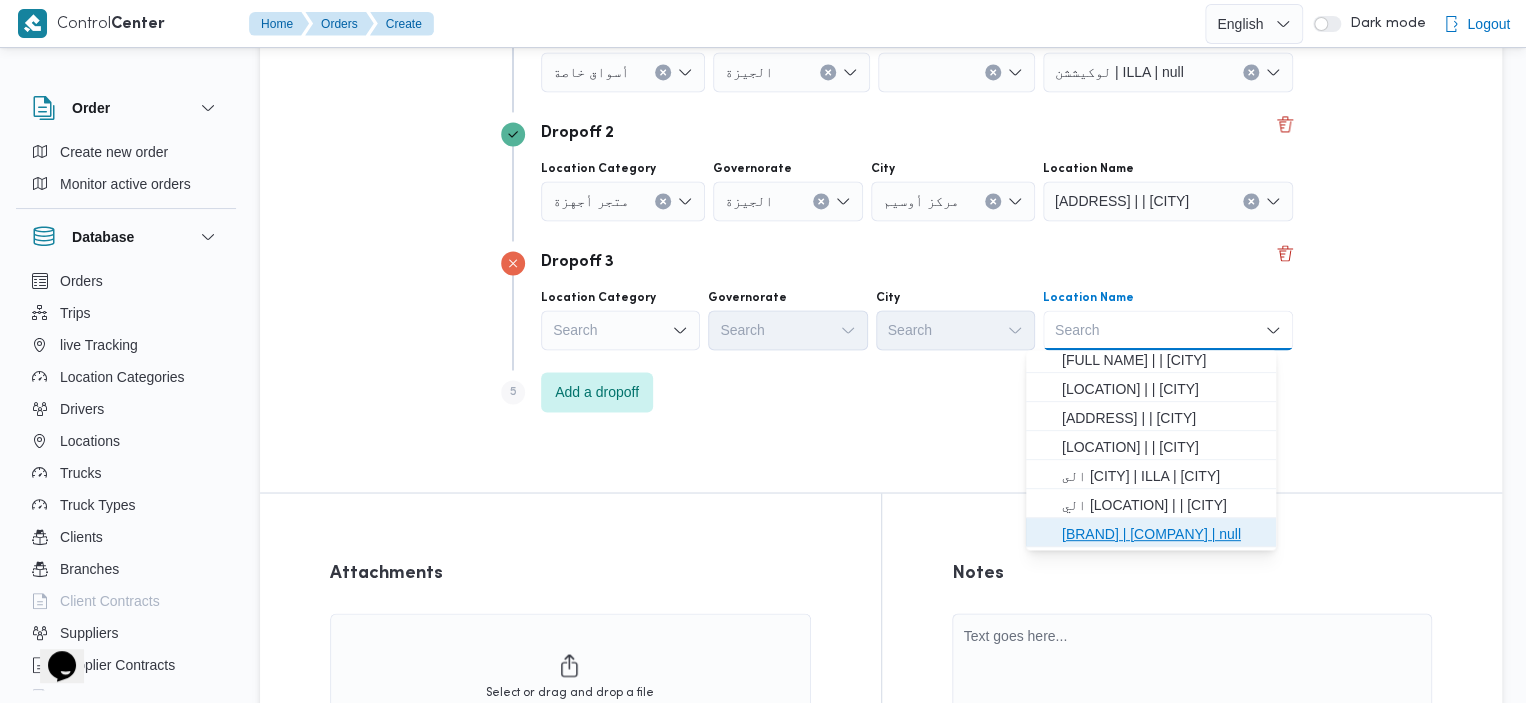 drag, startPoint x: 1256, startPoint y: 525, endPoint x: 1262, endPoint y: 569, distance: 44.407207 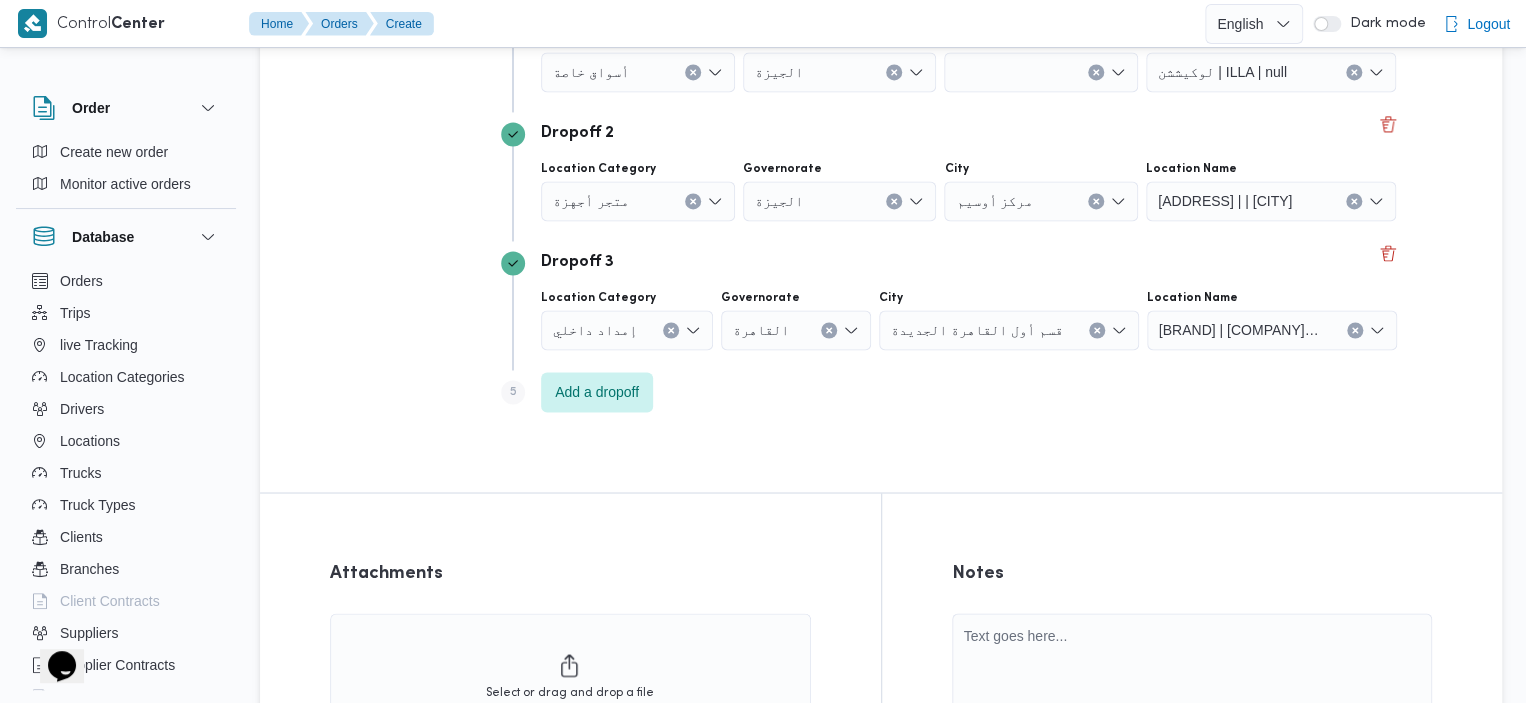 drag, startPoint x: 1523, startPoint y: 518, endPoint x: 1532, endPoint y: 675, distance: 157.25775 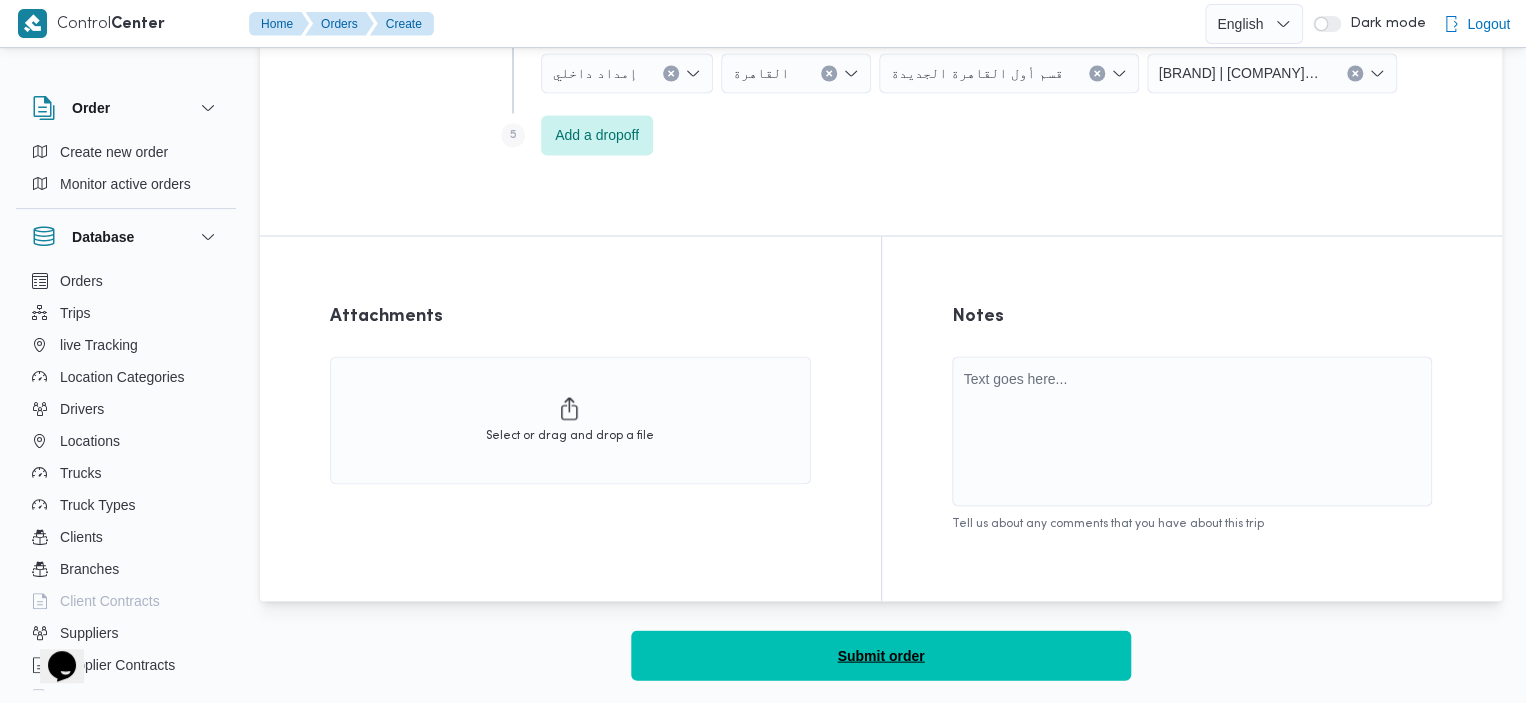 click on "Submit order" at bounding box center [881, 655] 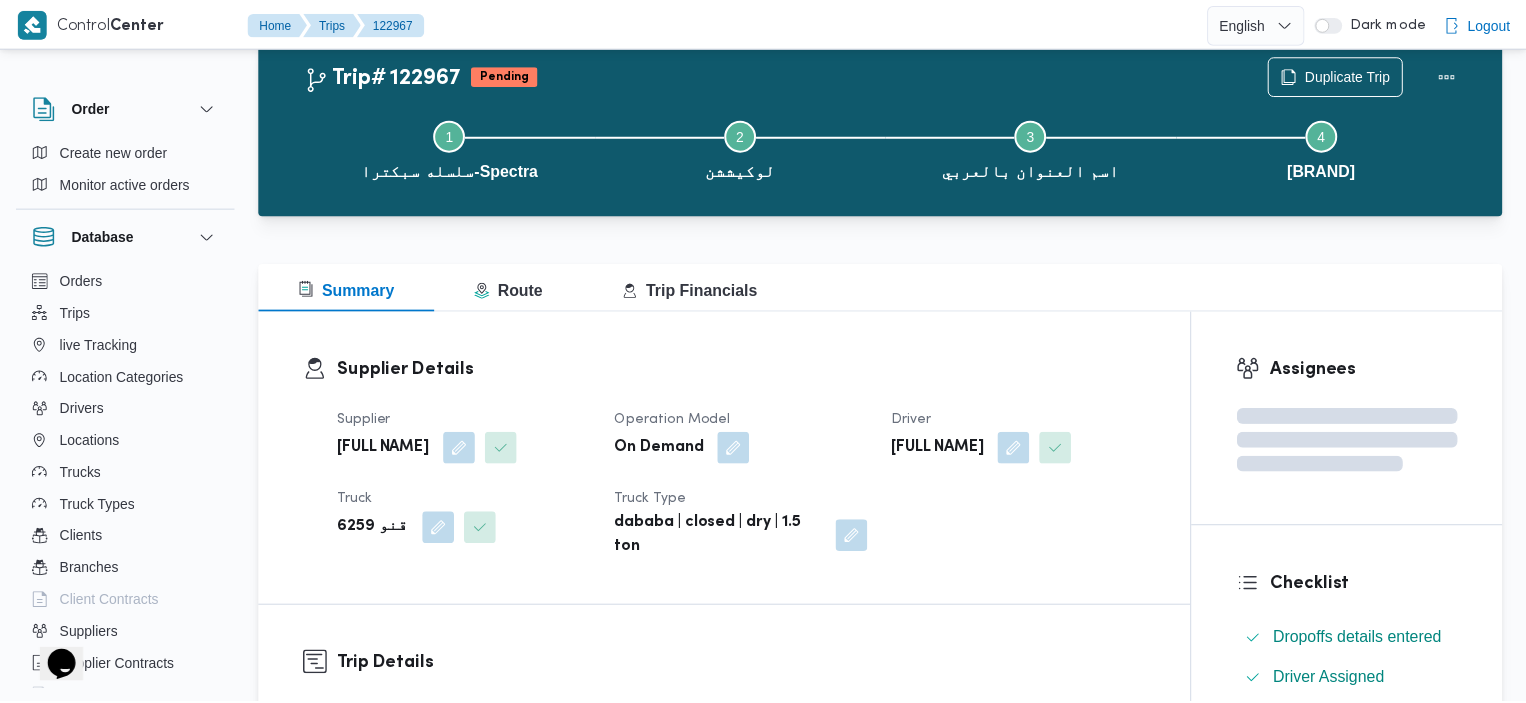 scroll, scrollTop: 1740, scrollLeft: 0, axis: vertical 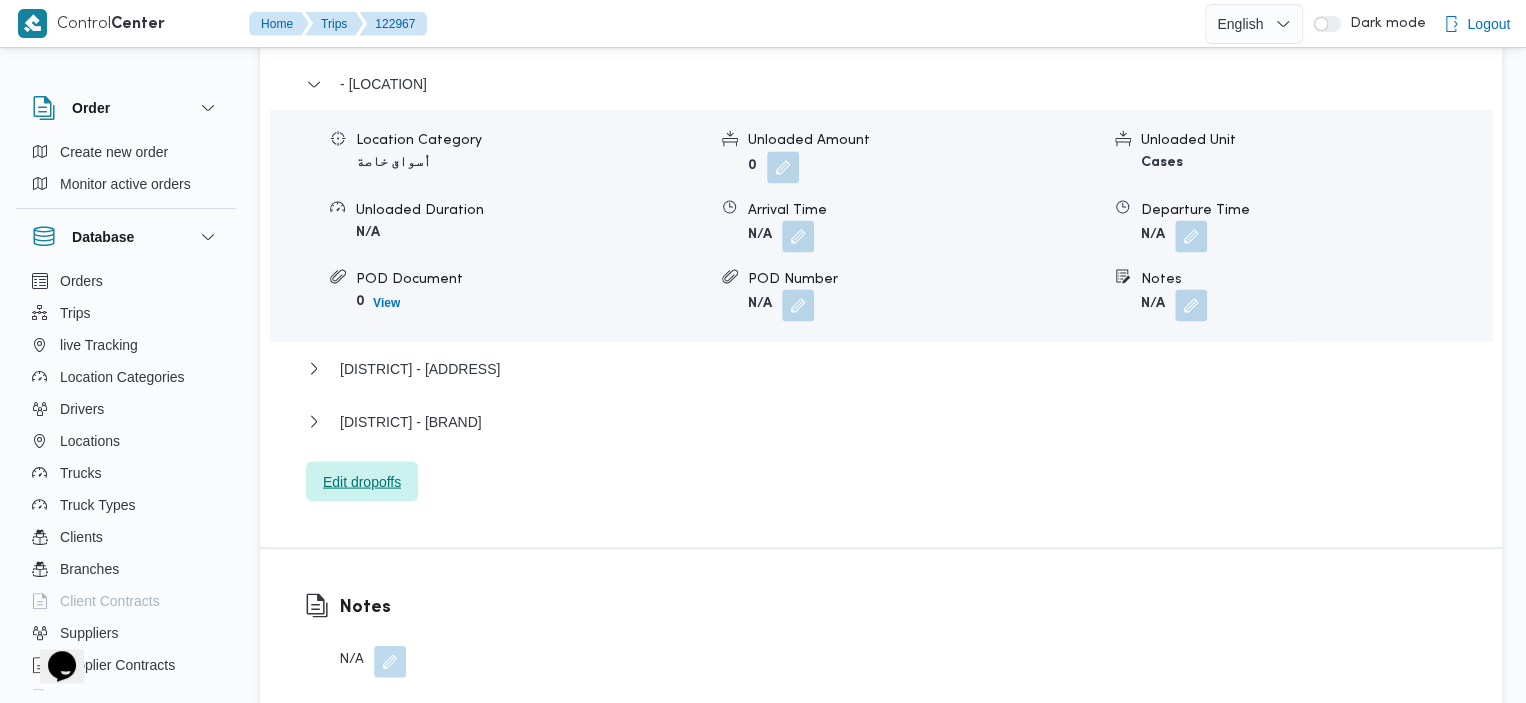 click on "Edit dropoffs" at bounding box center (362, 481) 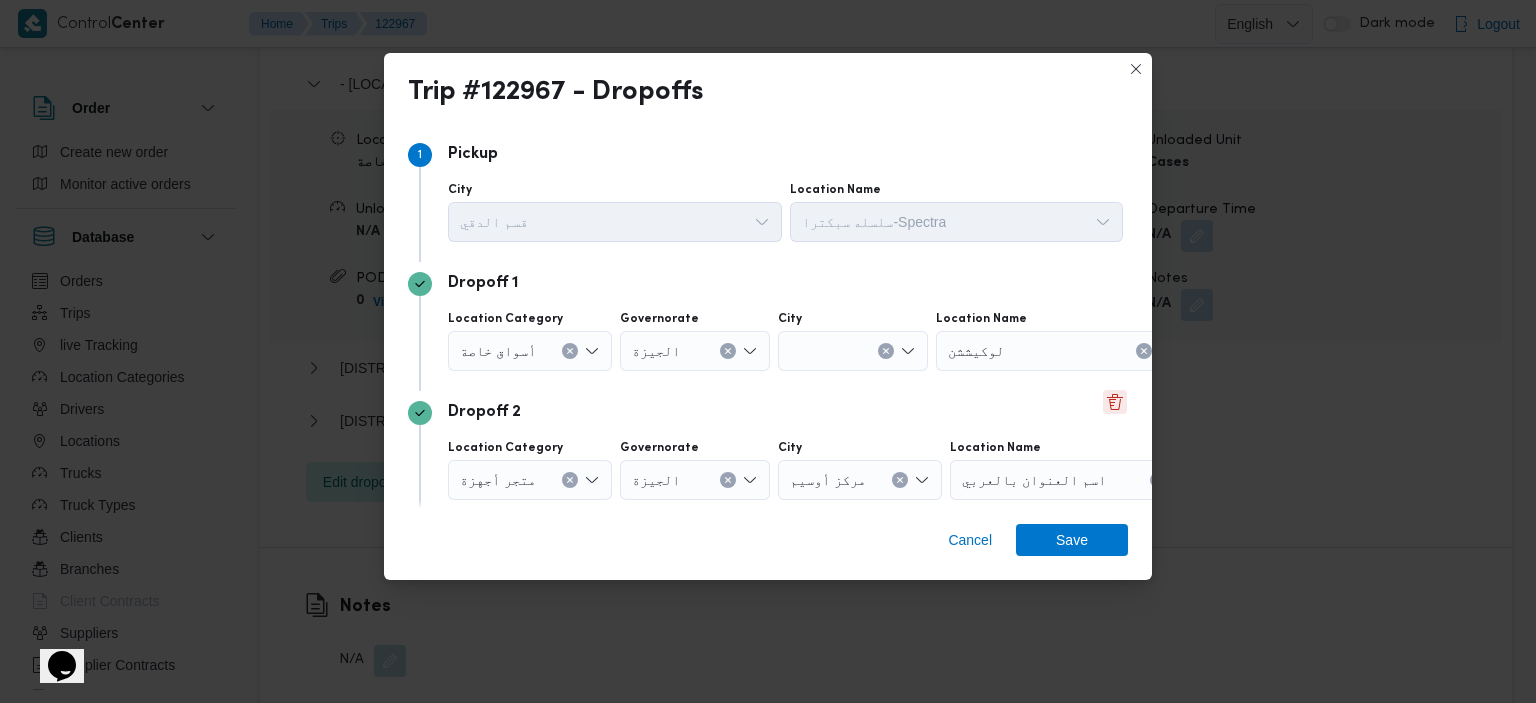 click at bounding box center [1115, 402] 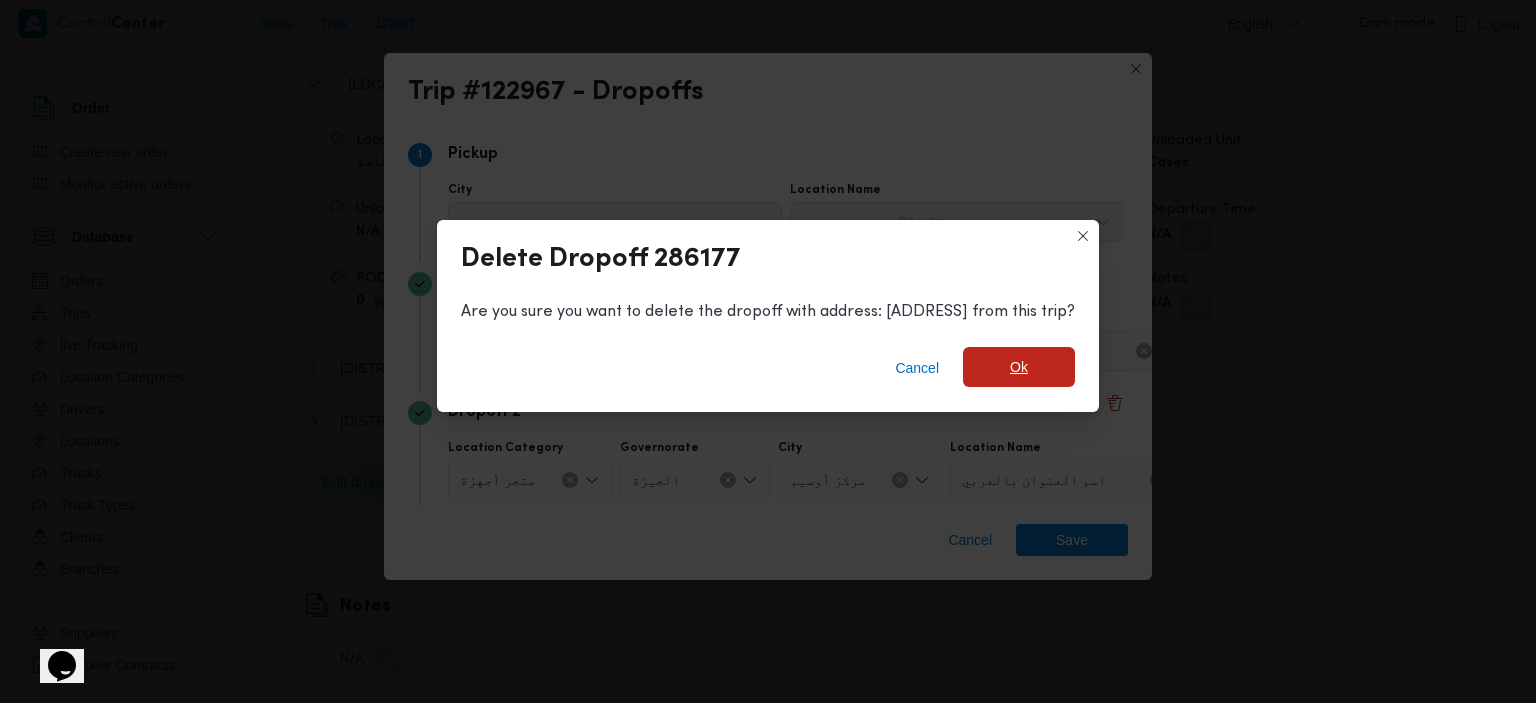 click on "Ok" at bounding box center [1019, 367] 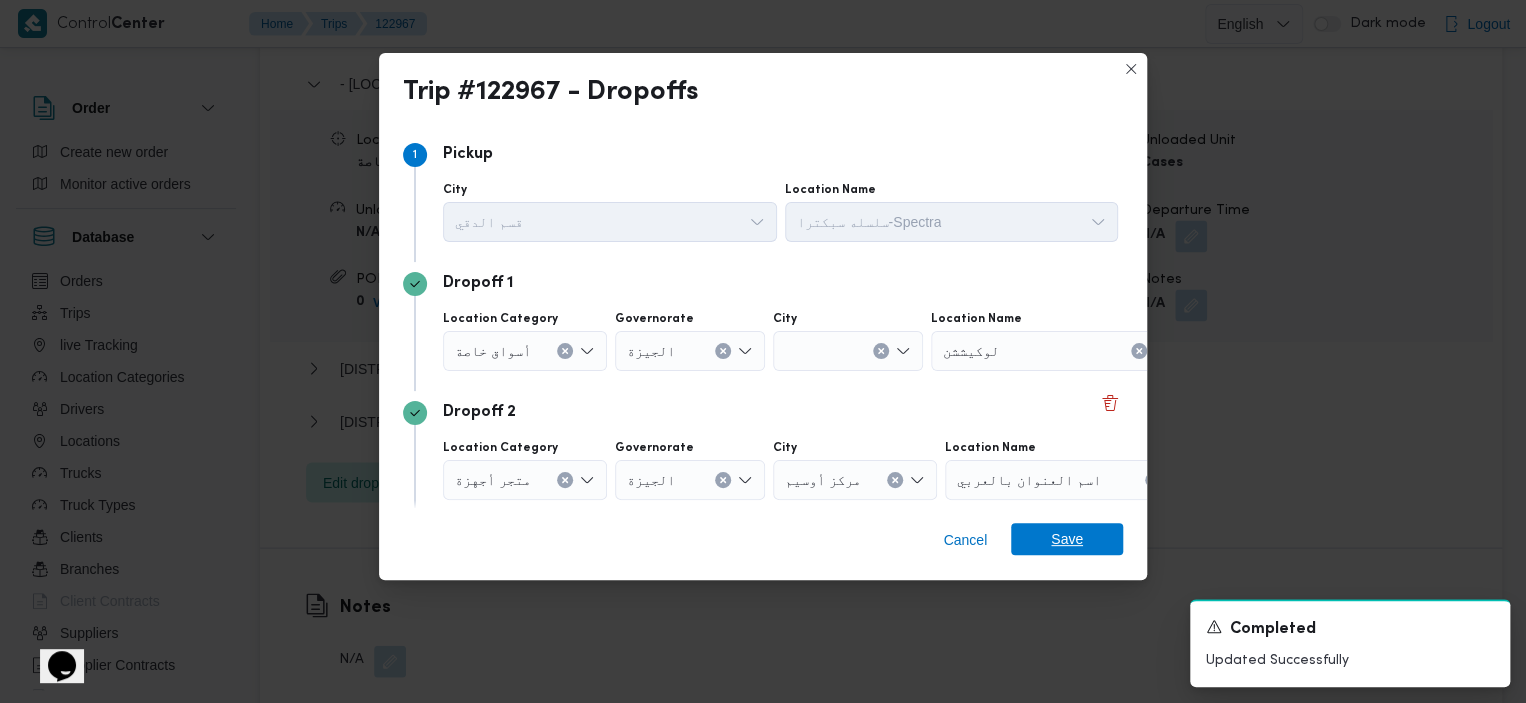 click on "Save" at bounding box center (1067, 539) 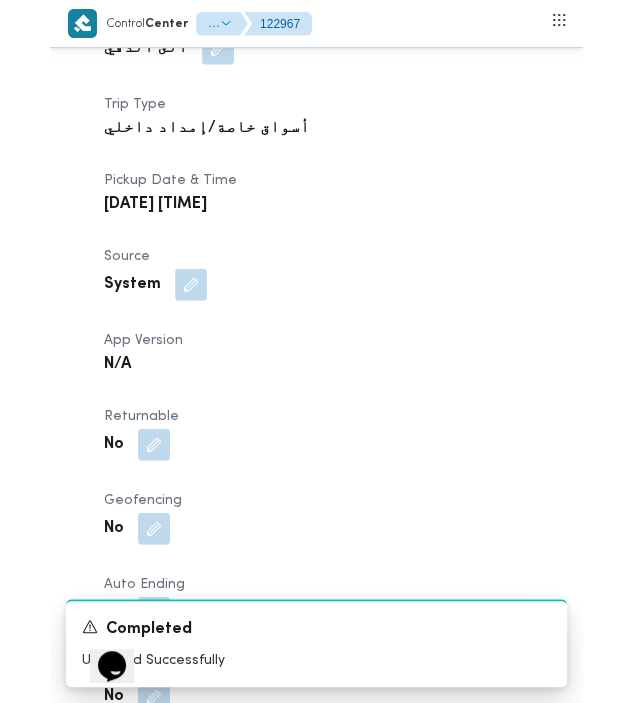 scroll, scrollTop: 1659, scrollLeft: 0, axis: vertical 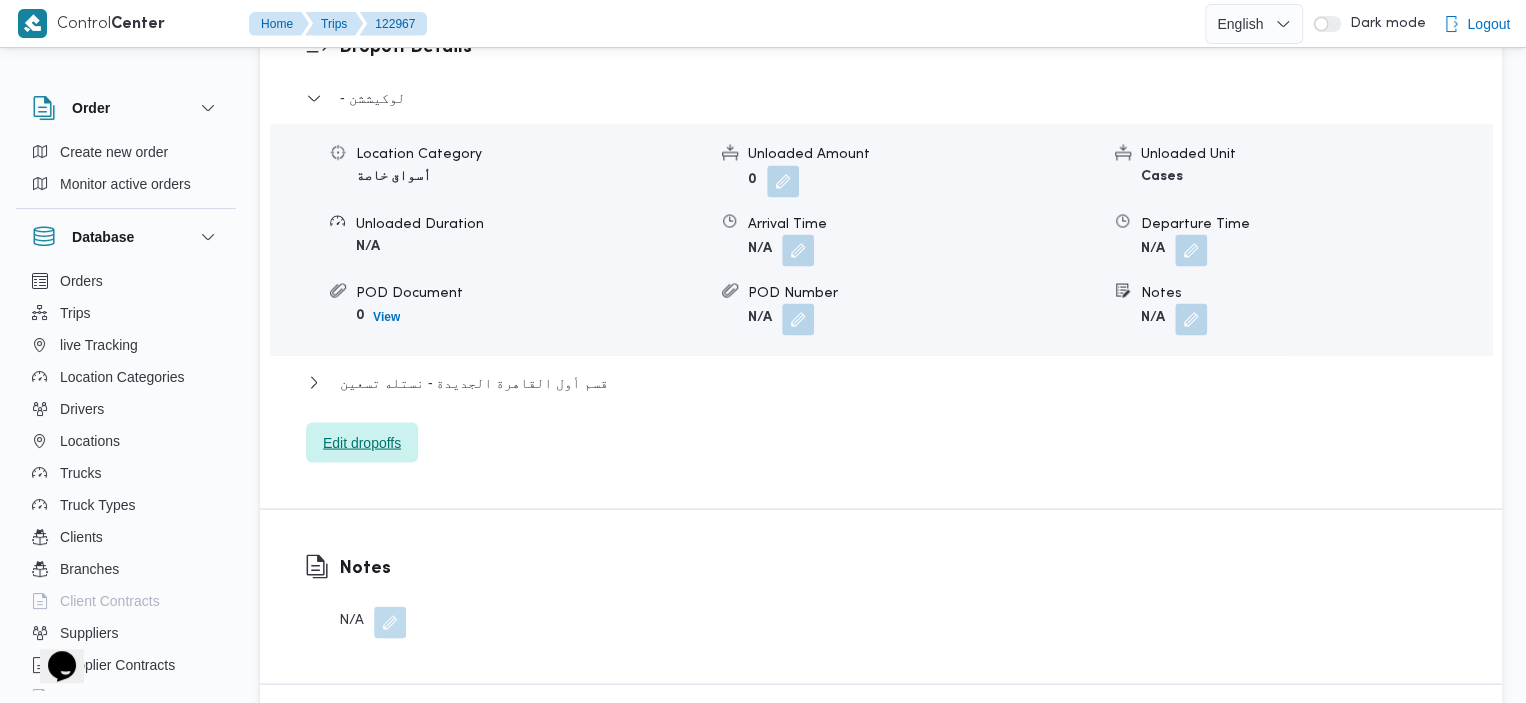 click on "Edit dropoffs" at bounding box center [362, 442] 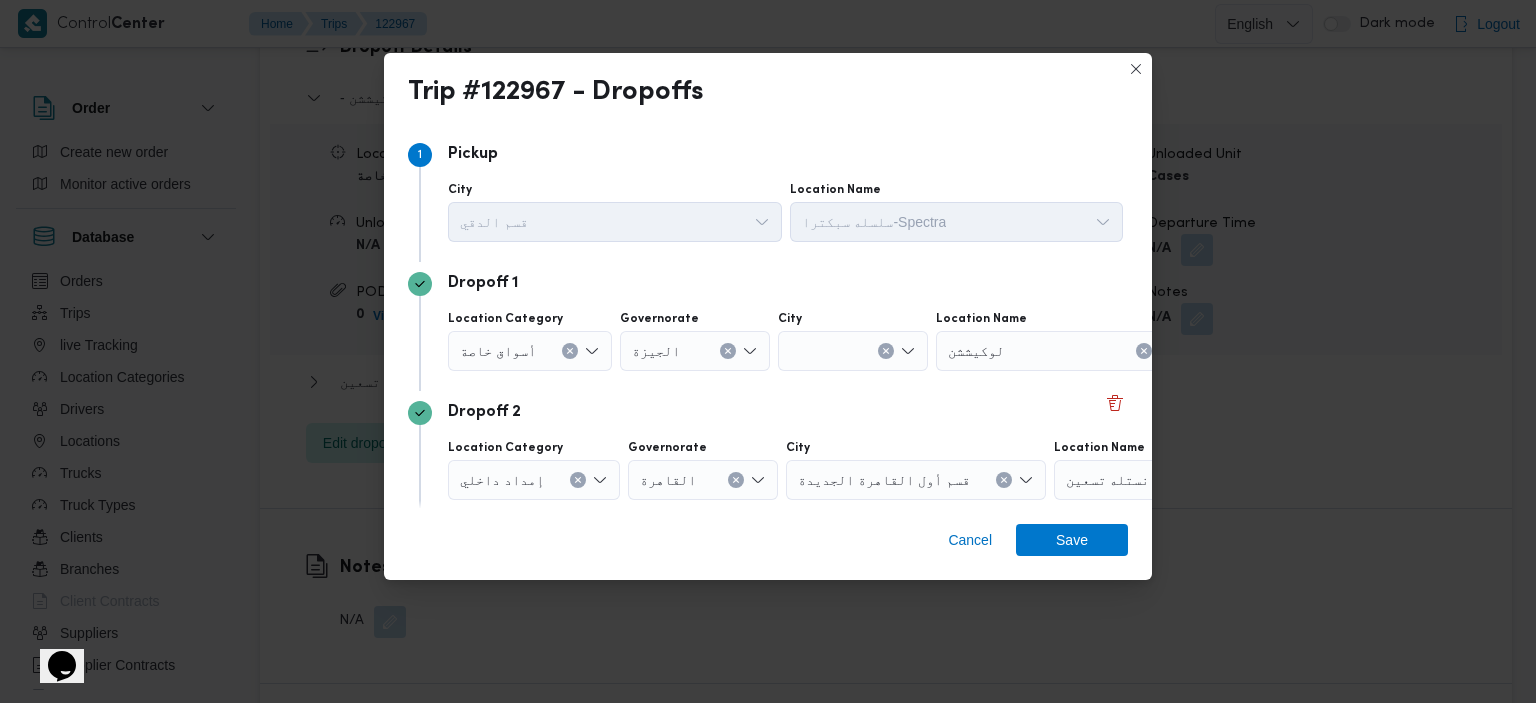 scroll, scrollTop: 72, scrollLeft: 0, axis: vertical 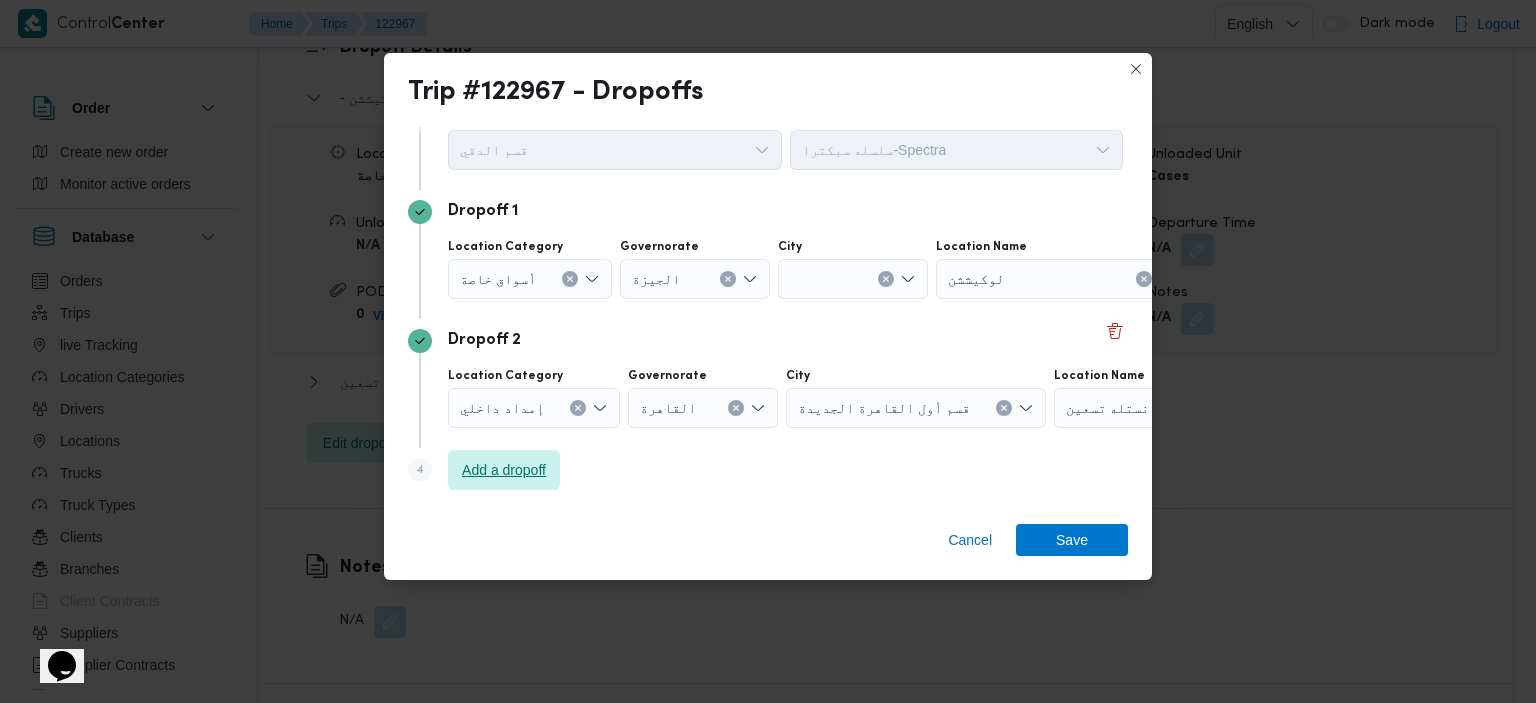 click on "Add a dropoff" at bounding box center [504, 470] 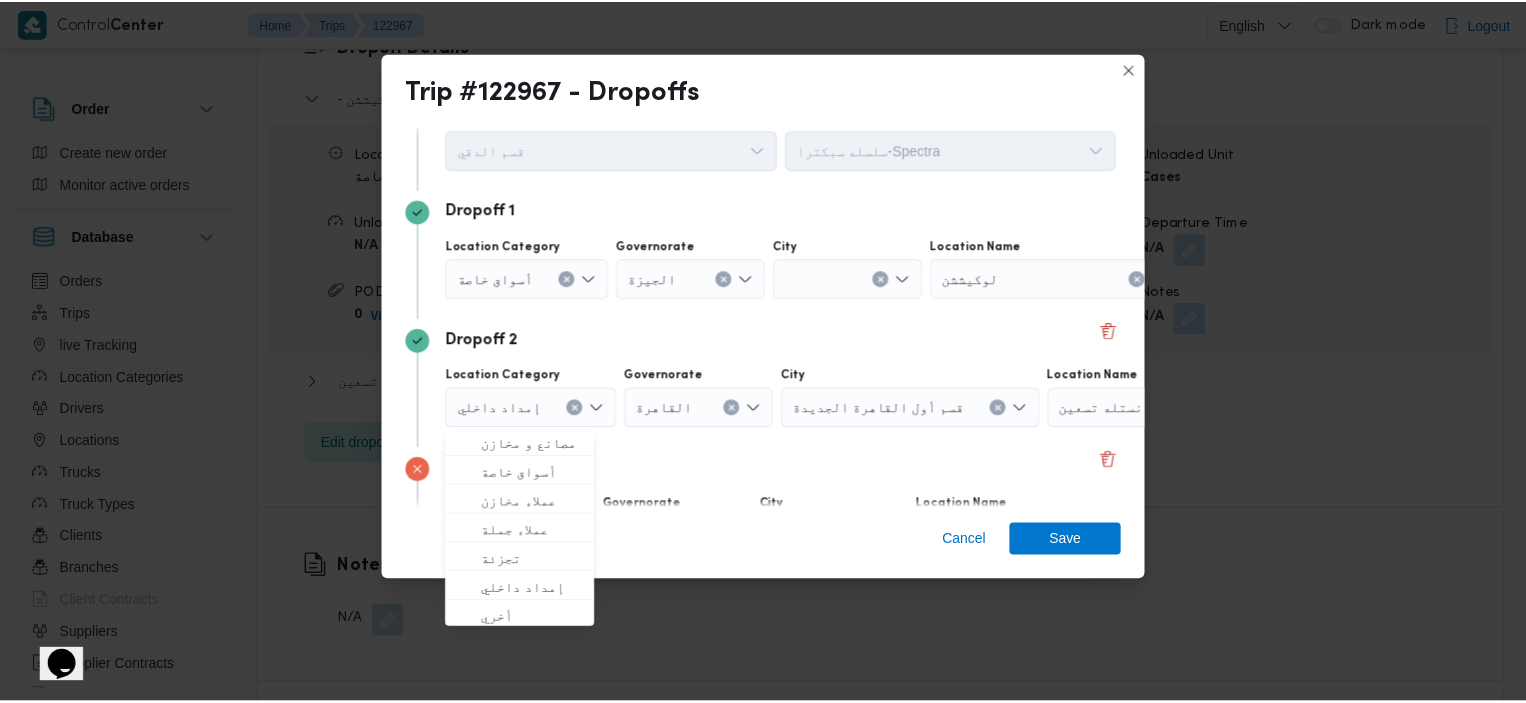 scroll, scrollTop: 200, scrollLeft: 0, axis: vertical 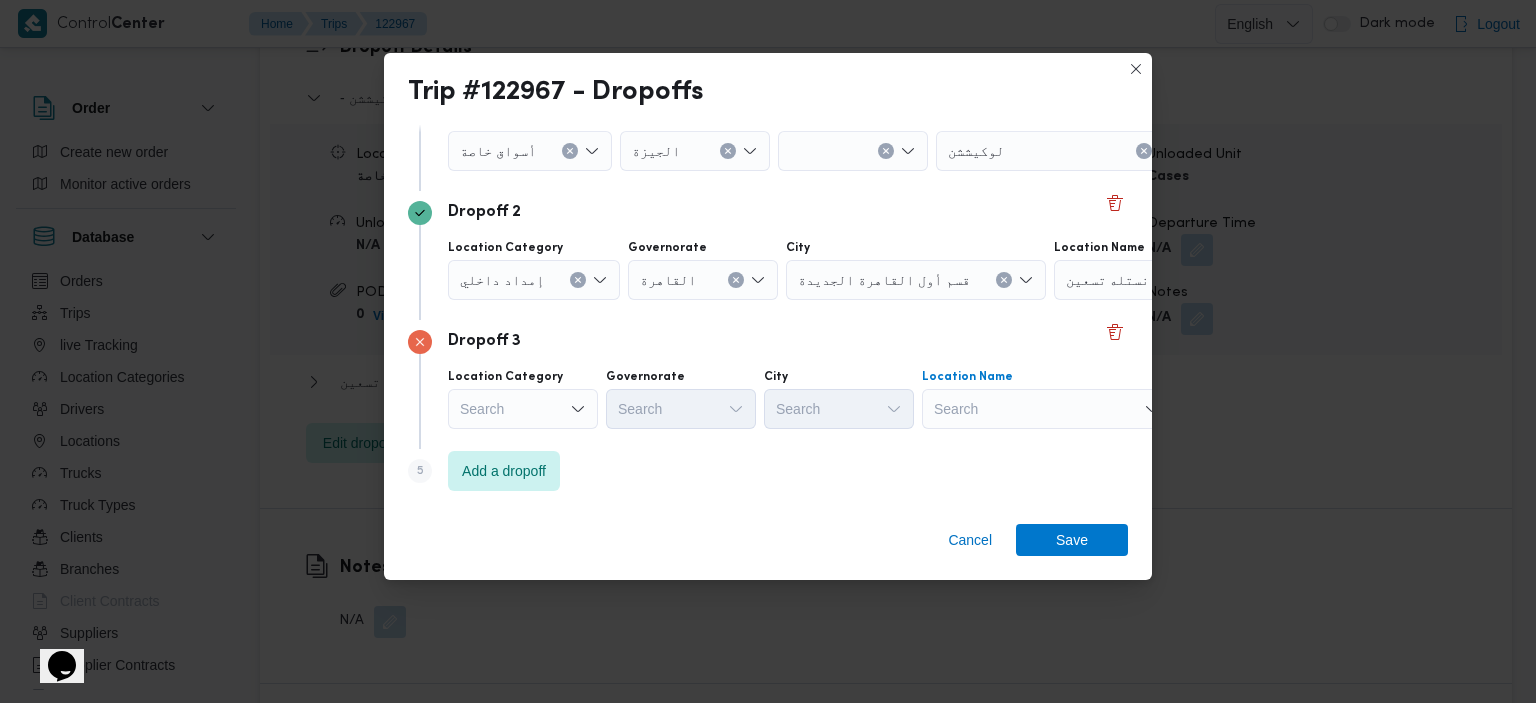 click on "Search" at bounding box center (1061, 151) 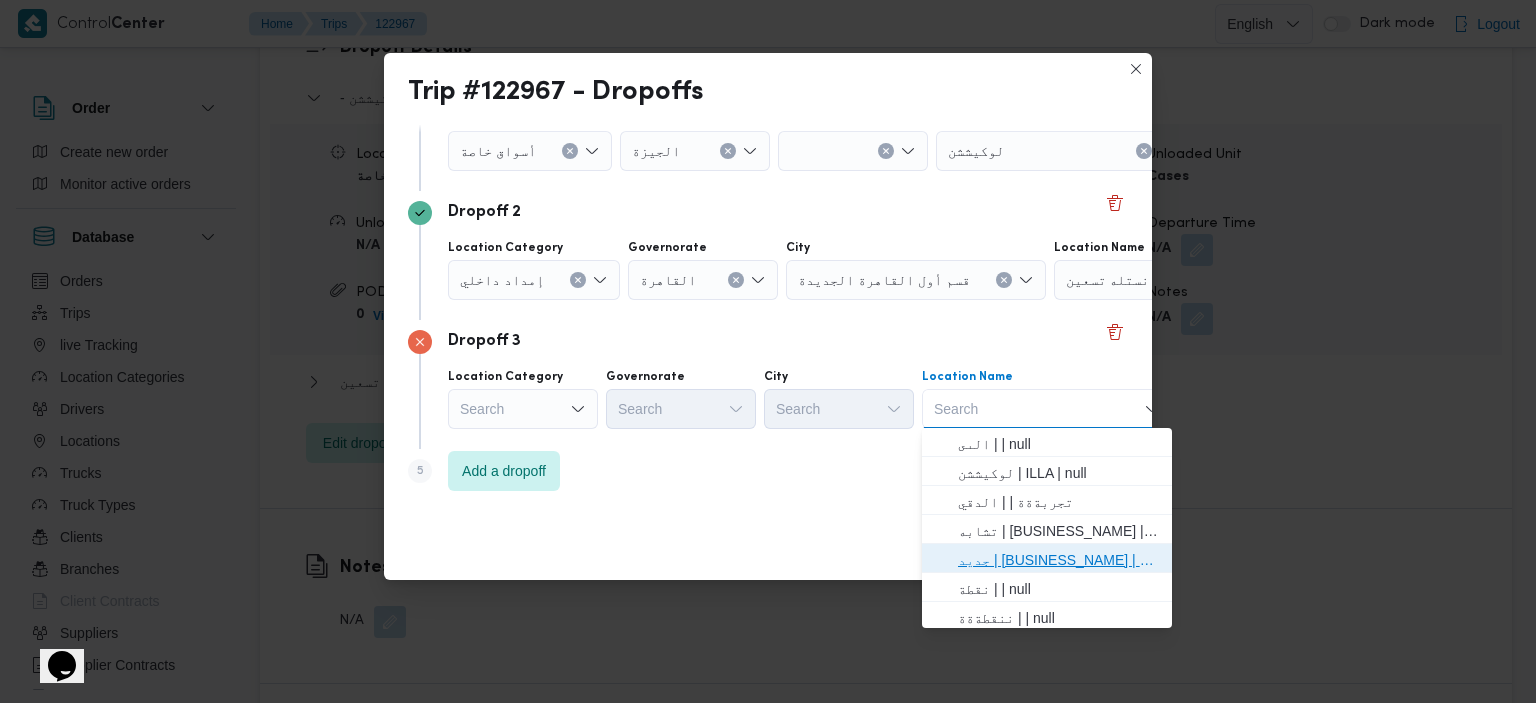 click on "جديد | [BUSINESS_NAME] | null" at bounding box center (1059, 560) 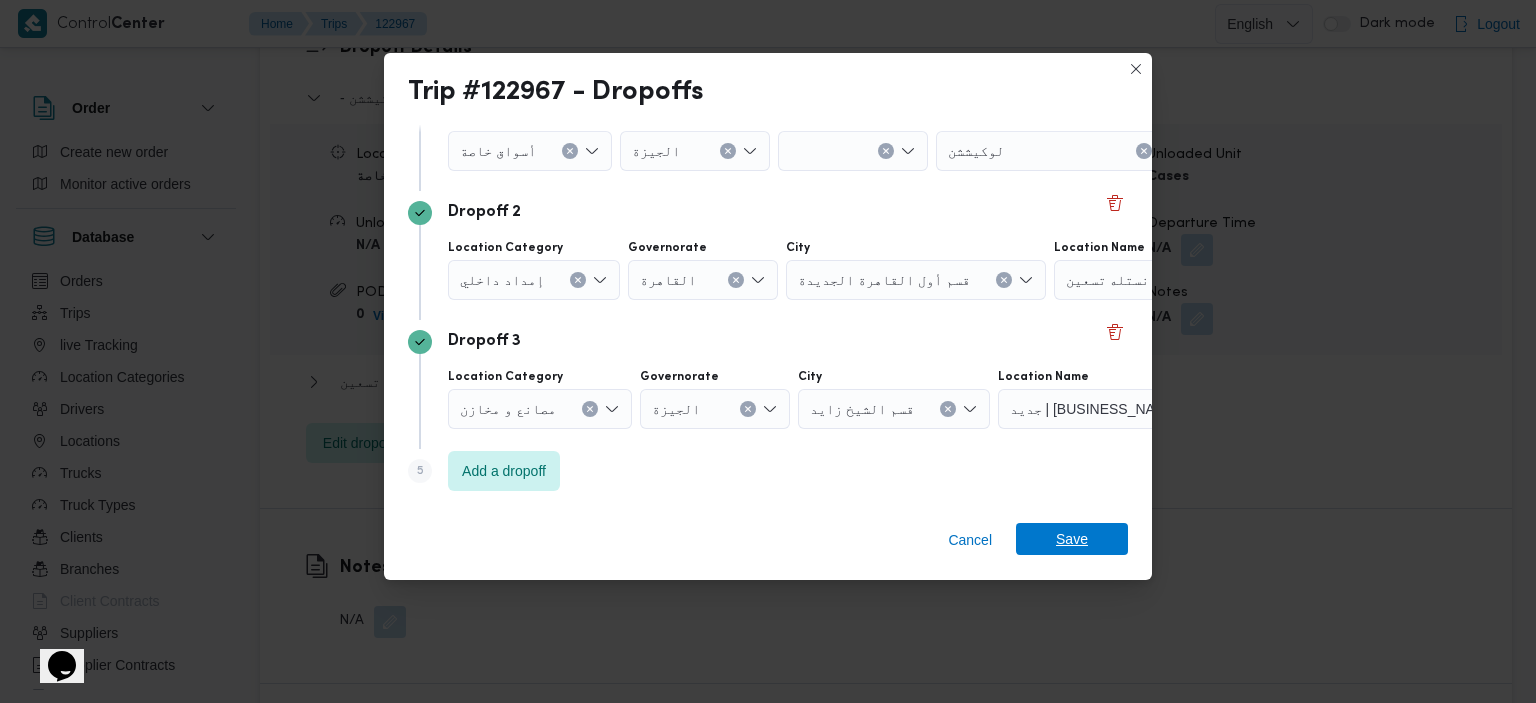 click on "Save" at bounding box center [1072, 539] 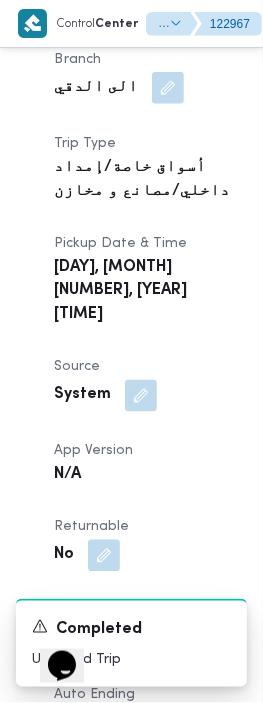 scroll, scrollTop: 1687, scrollLeft: 0, axis: vertical 